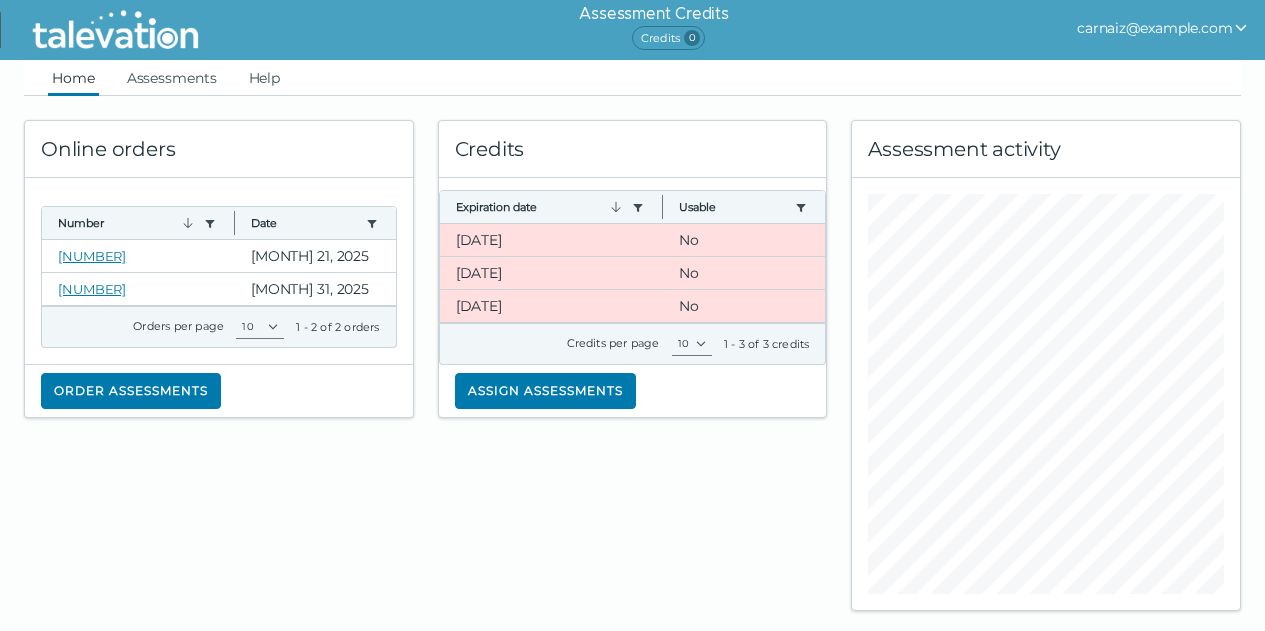 scroll, scrollTop: 0, scrollLeft: 0, axis: both 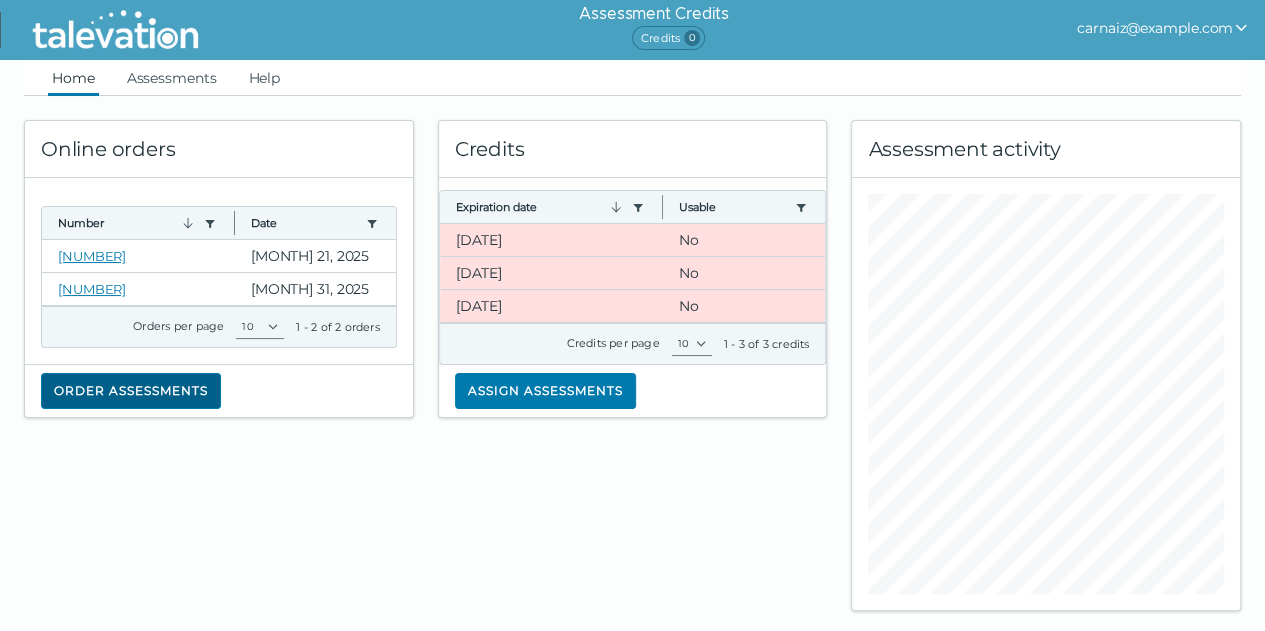 click on "Order assessments" 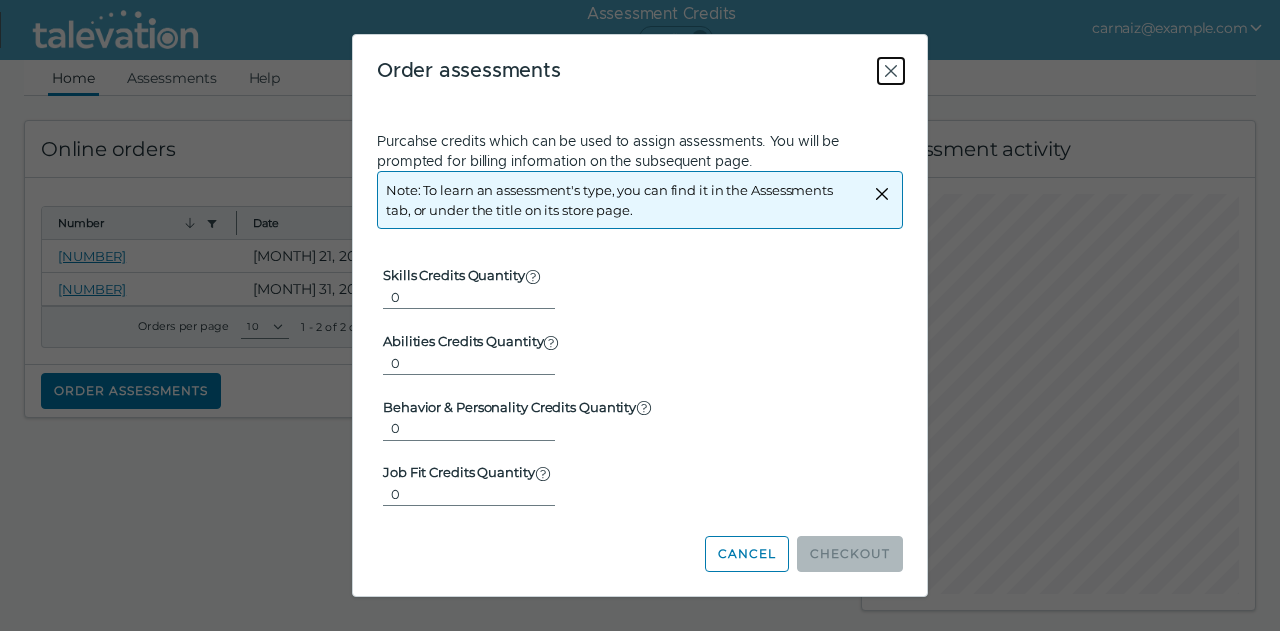 drag, startPoint x: 898, startPoint y: 71, endPoint x: 634, endPoint y: 392, distance: 415.61642 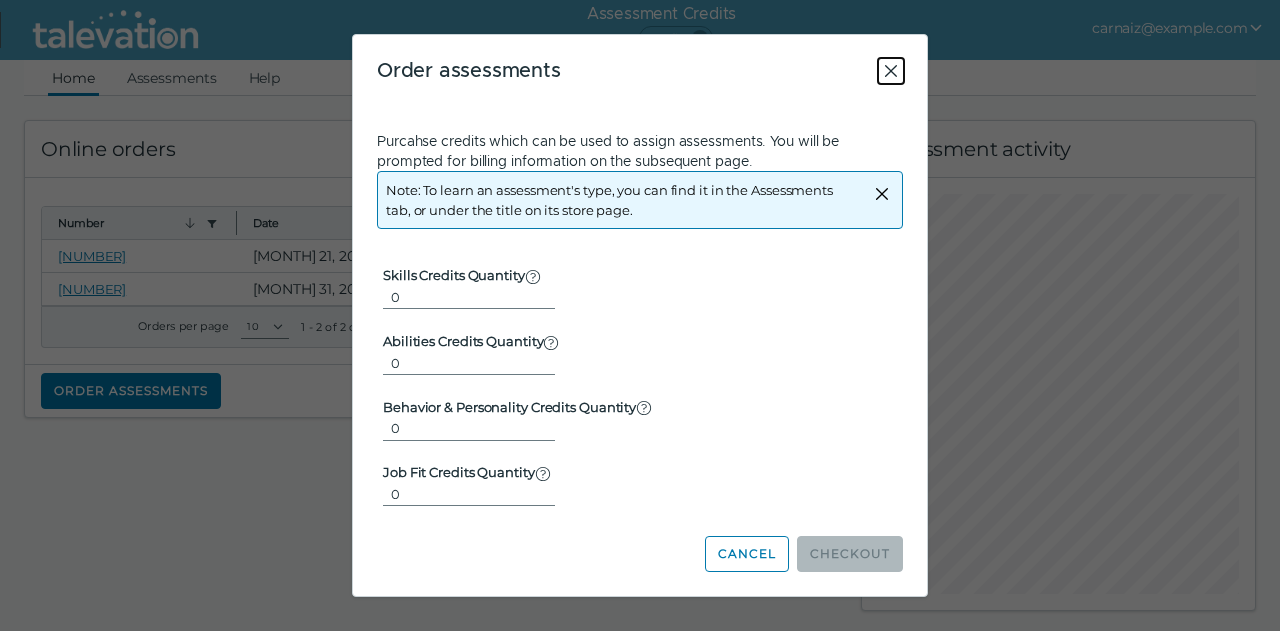 click 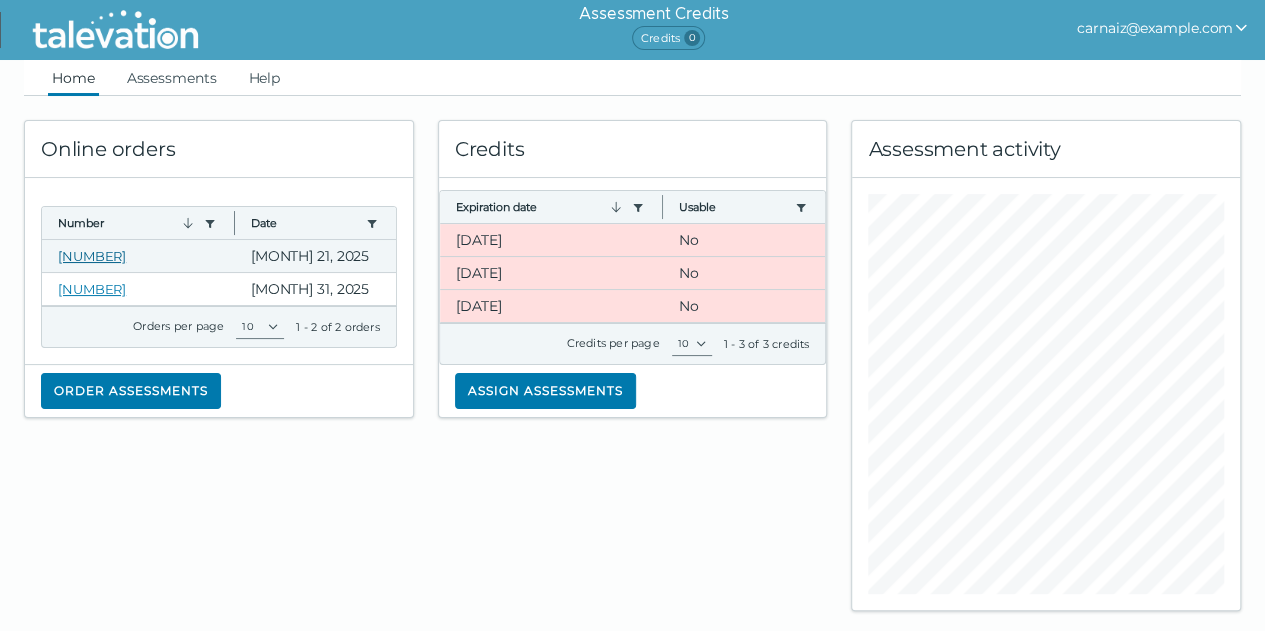 click on "7262" 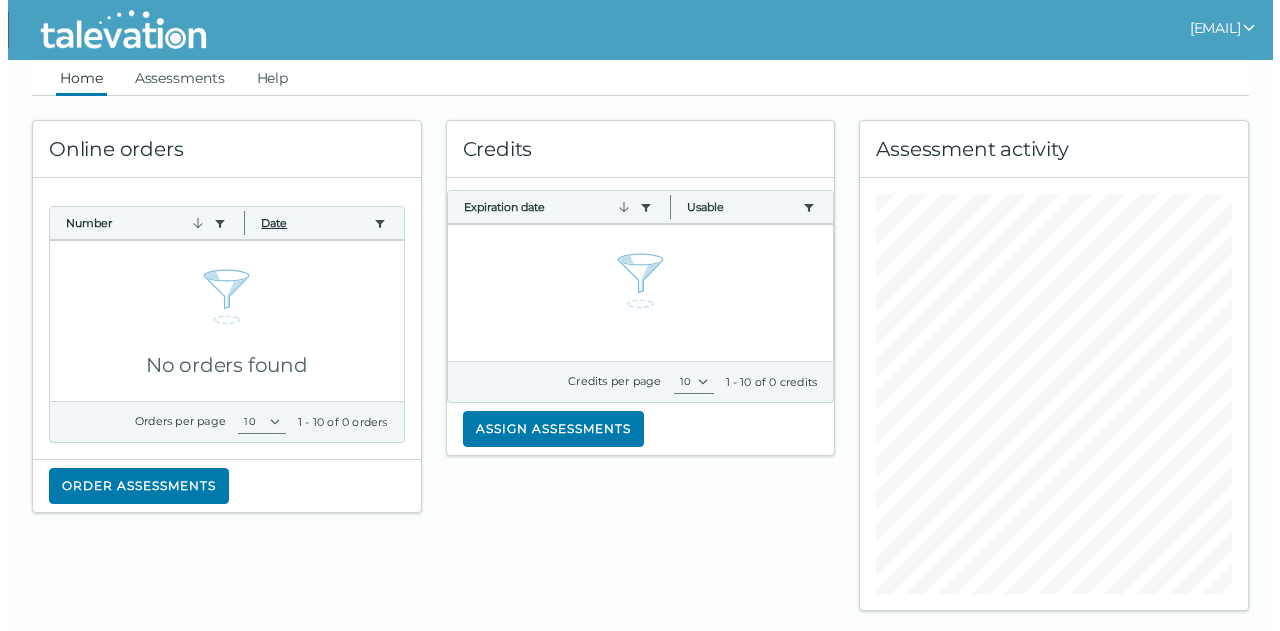 scroll, scrollTop: 0, scrollLeft: 0, axis: both 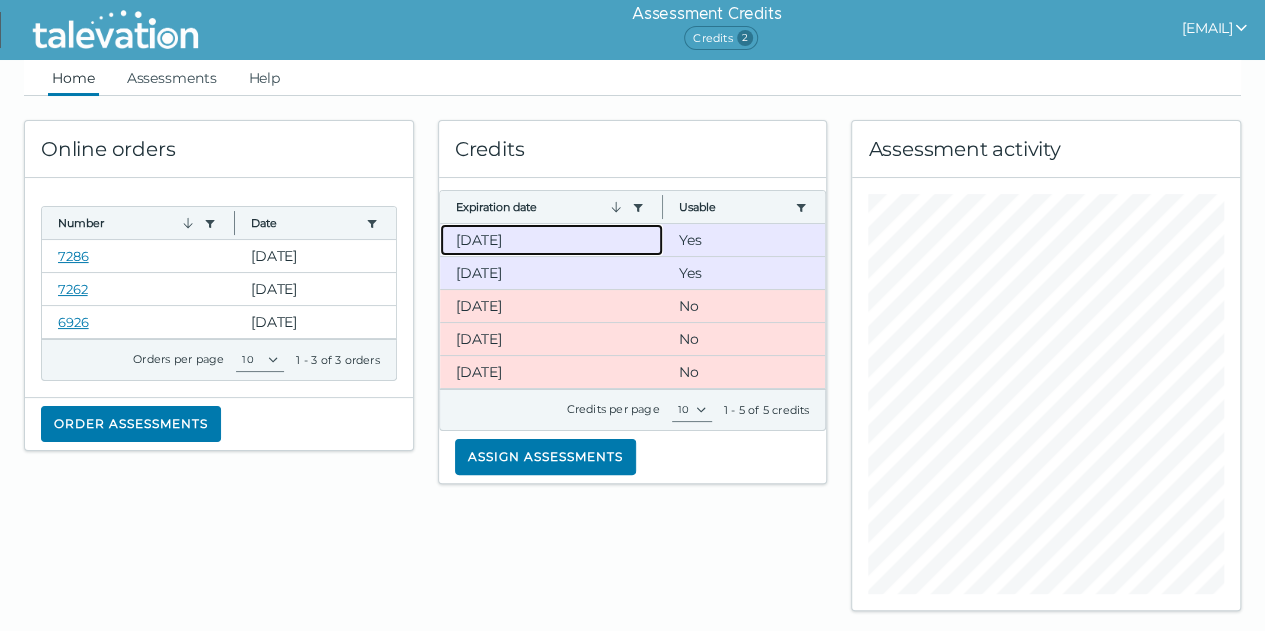 click on "[DATE]" 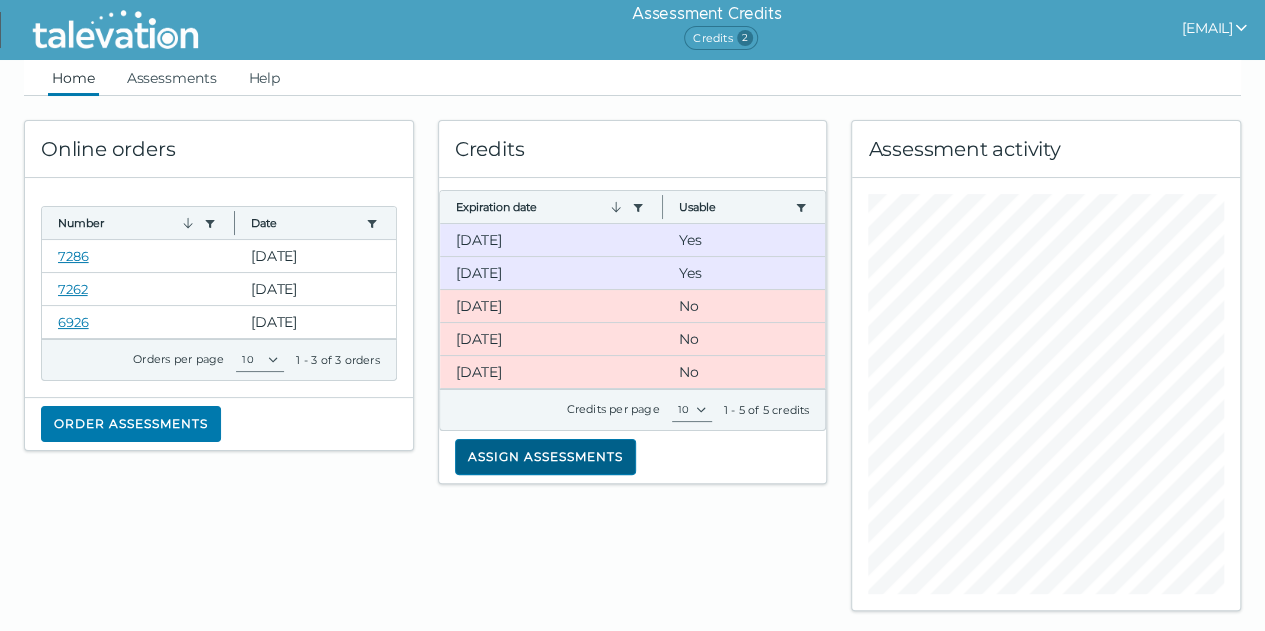 click on "Assign assessments" 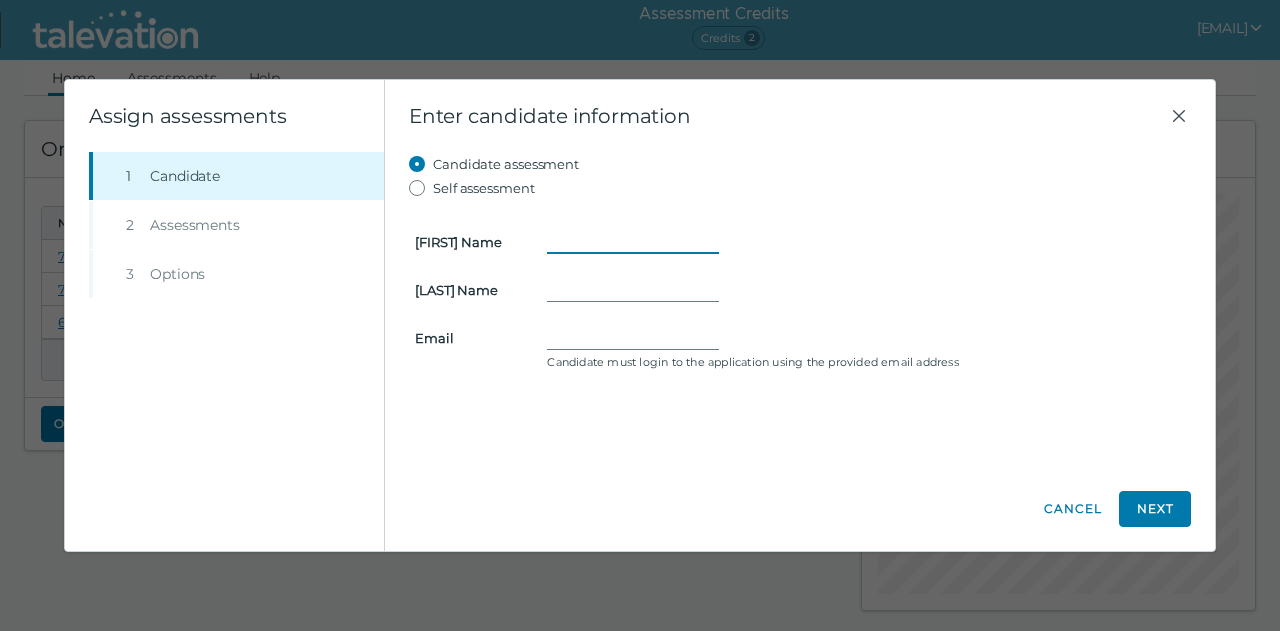 click on "[FIRST] Name" at bounding box center [633, 242] 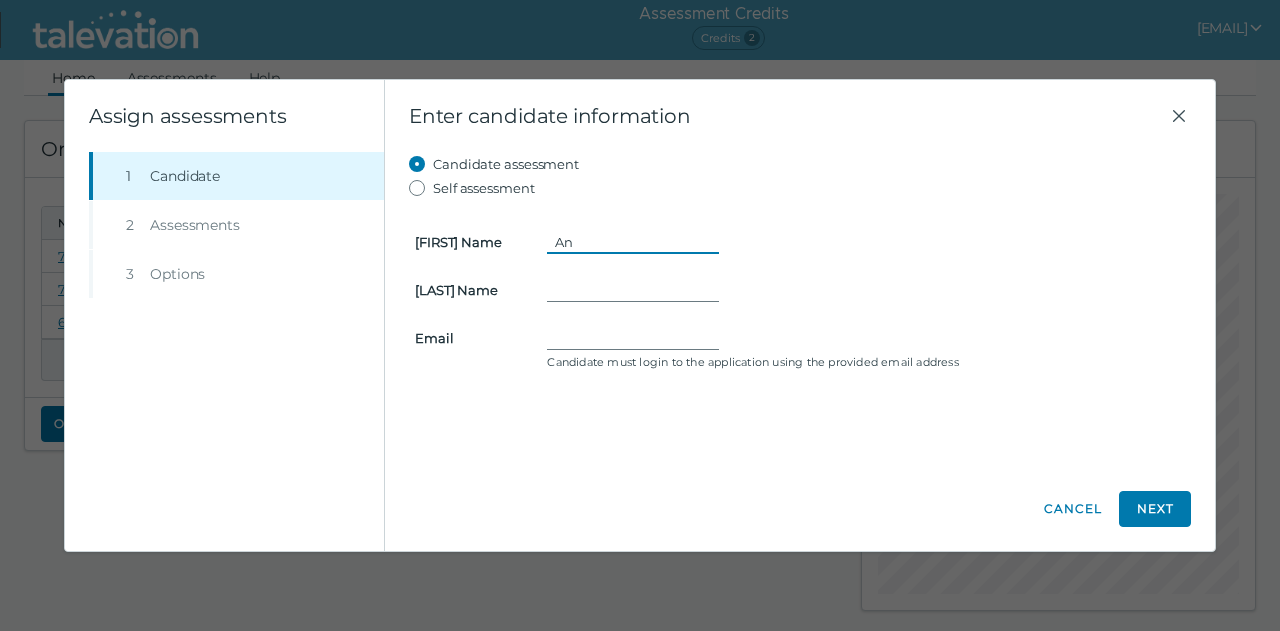 type on "[FIRST]" 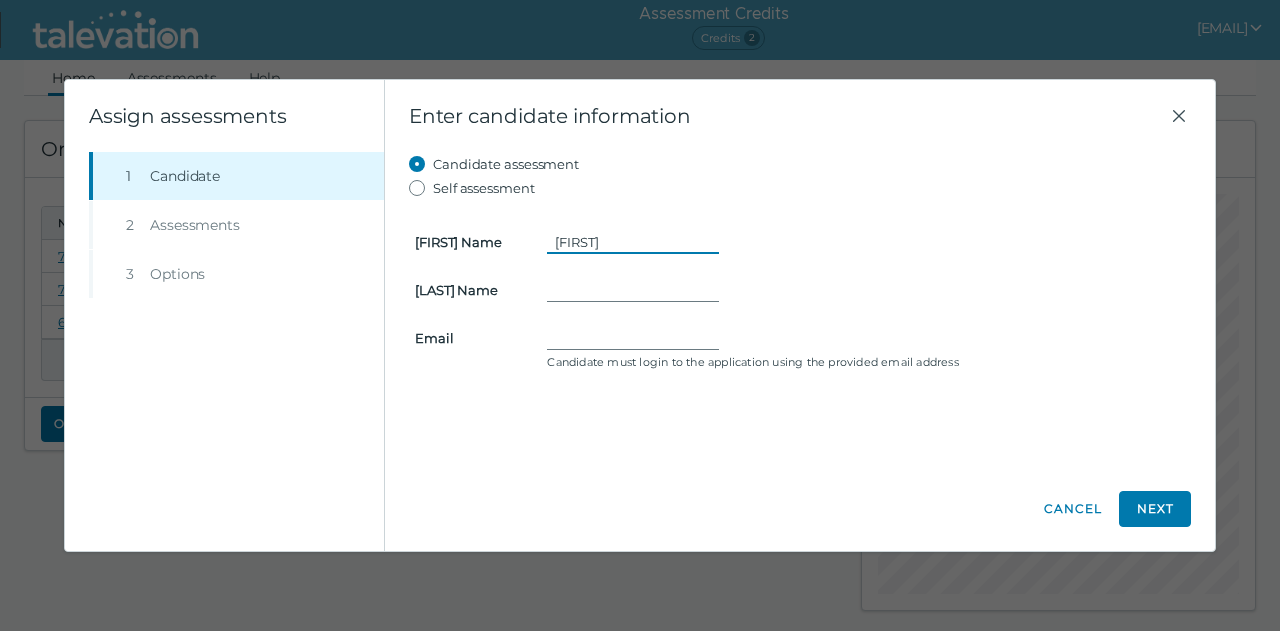 type on "[FIRST]" 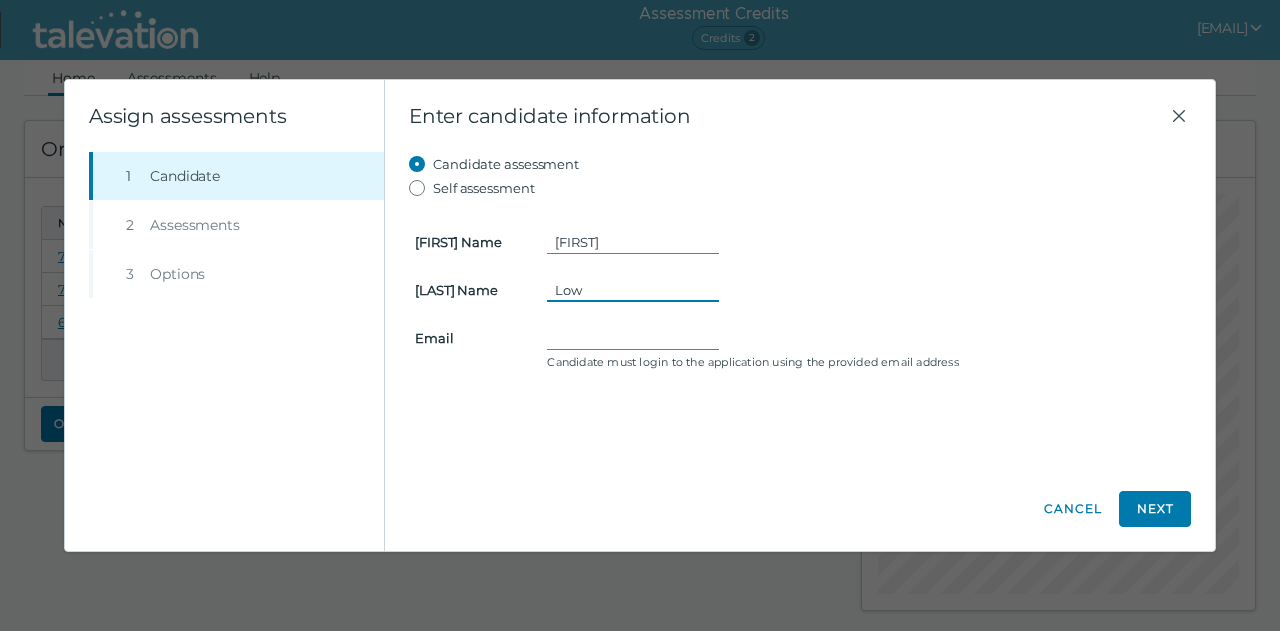 type on "Low" 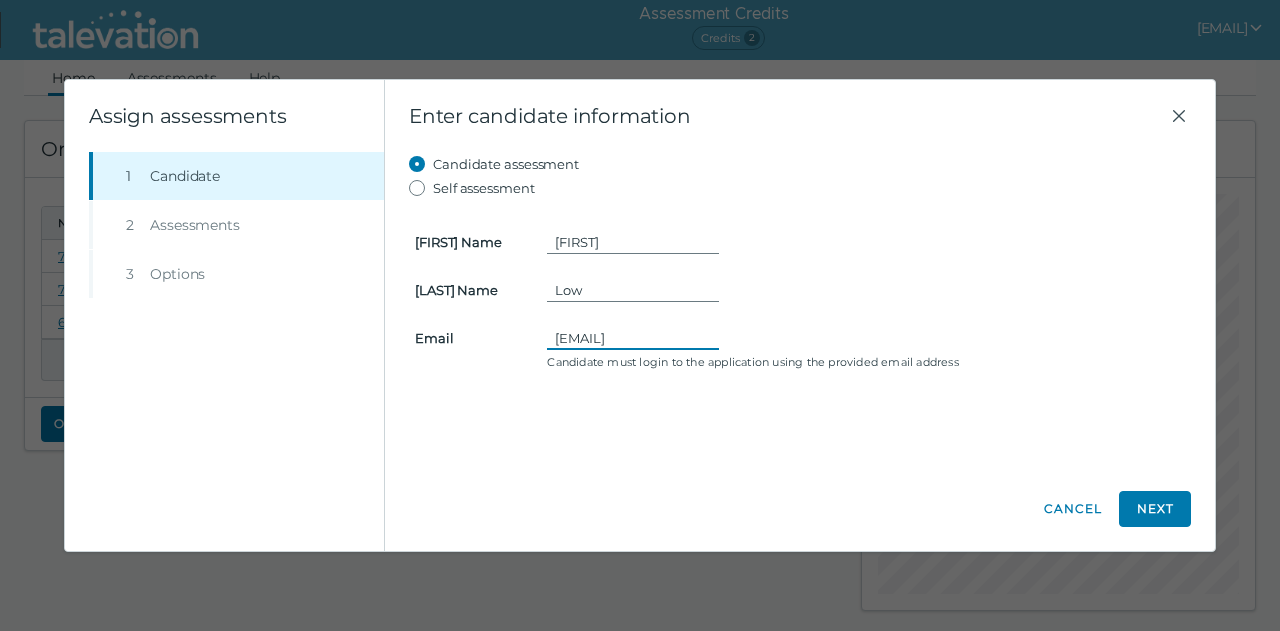 scroll, scrollTop: 0, scrollLeft: 18, axis: horizontal 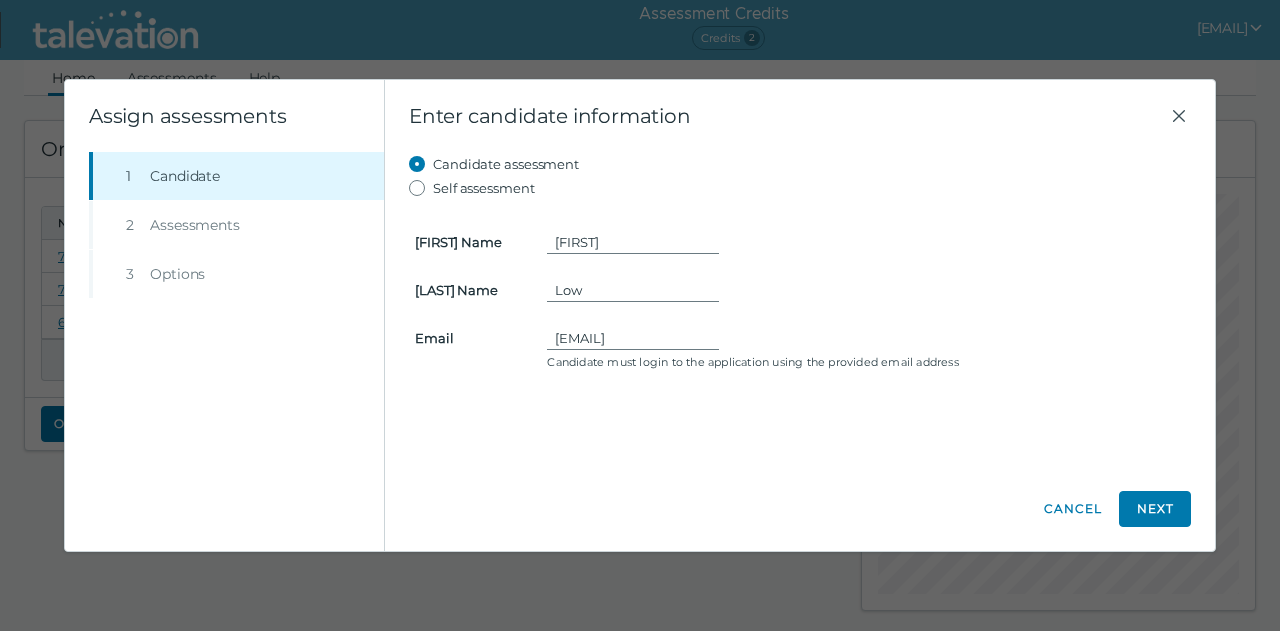 click on "[FIRST] Name [LAST] Name [EMAIL] Candidate must login to the application using the provided email address" at bounding box center [800, 288] 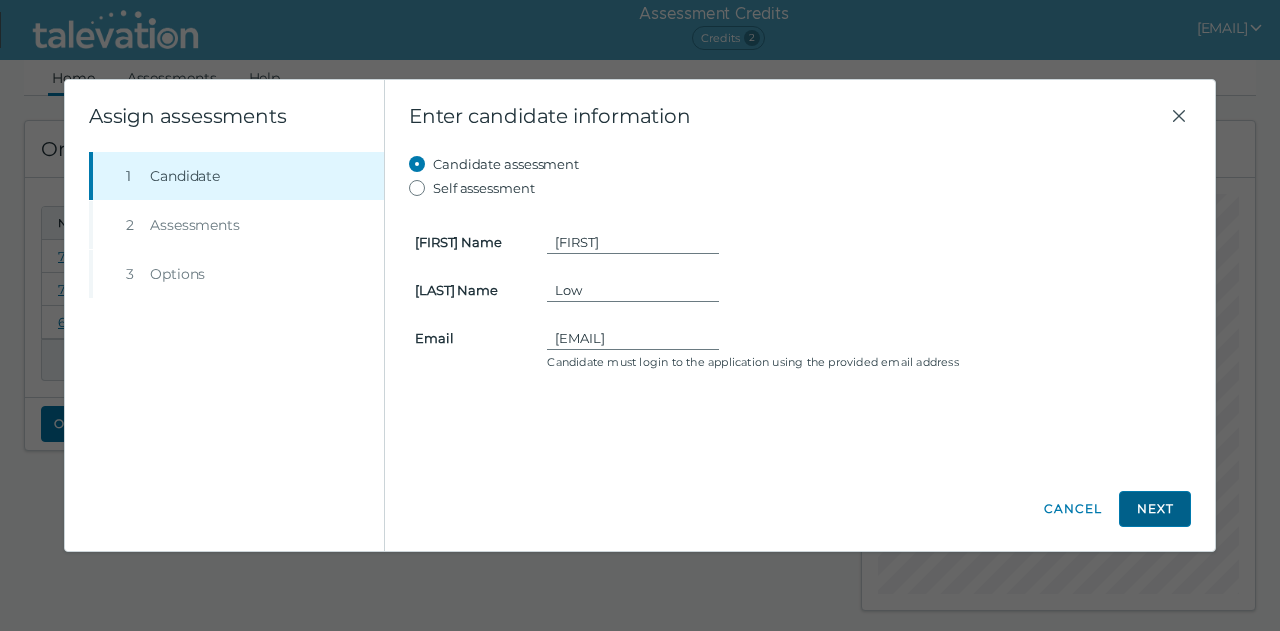 click on "Next" 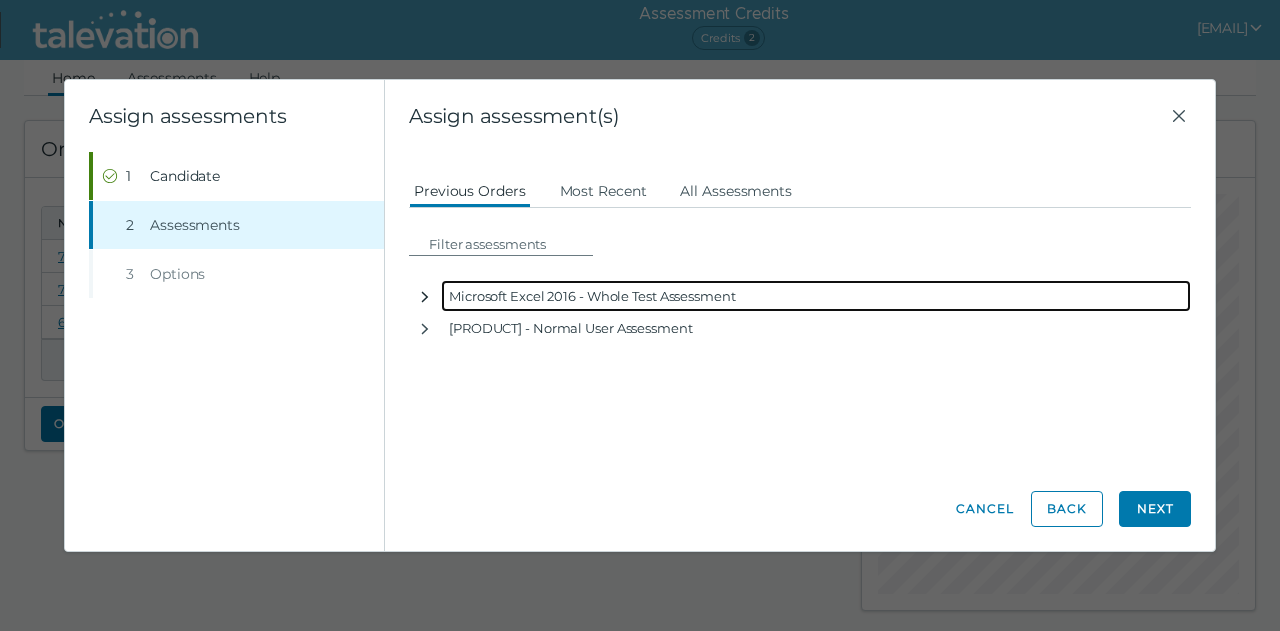 click 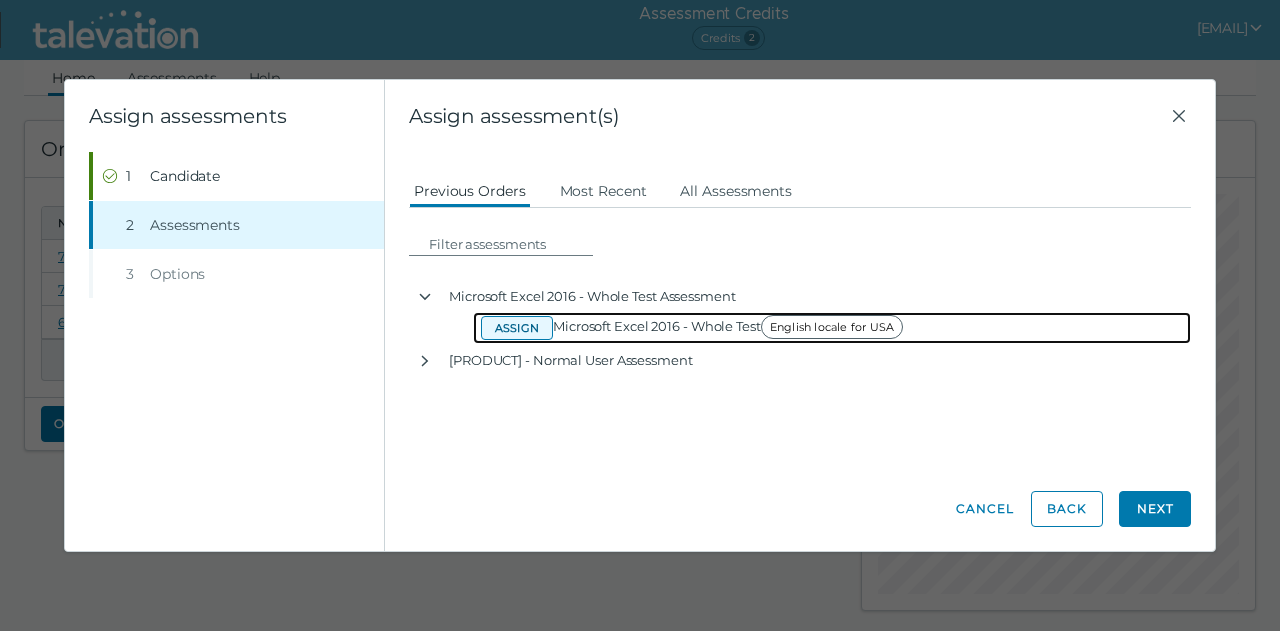 click on "Assign" at bounding box center [517, 328] 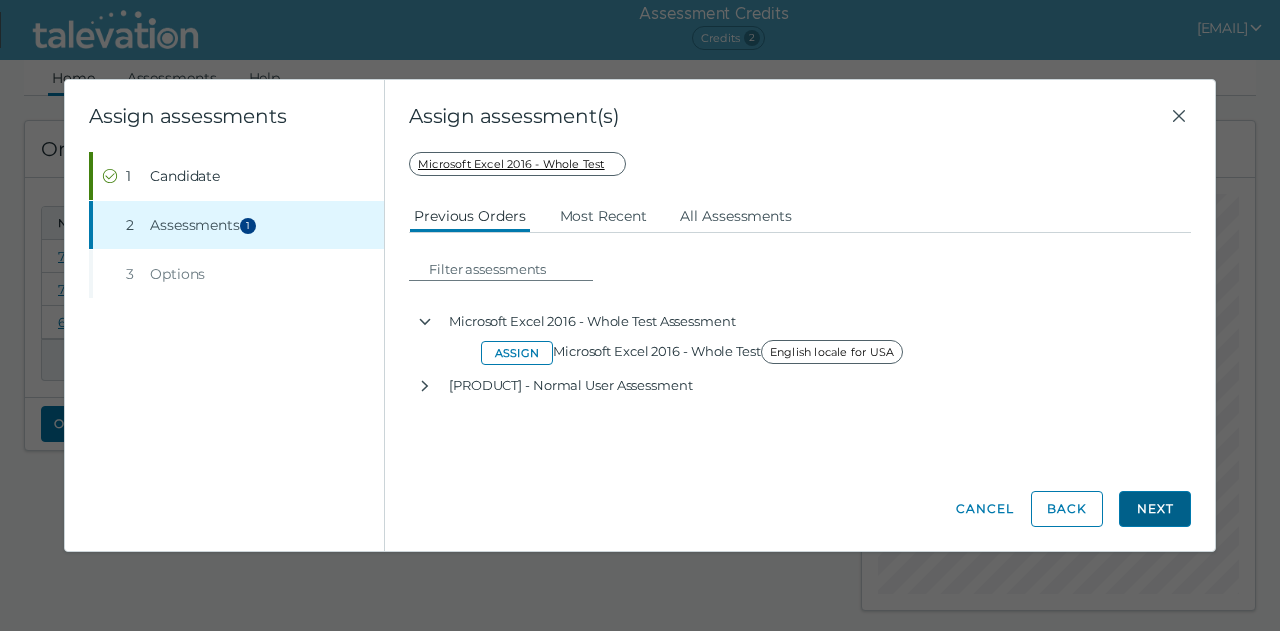 click on "Next" 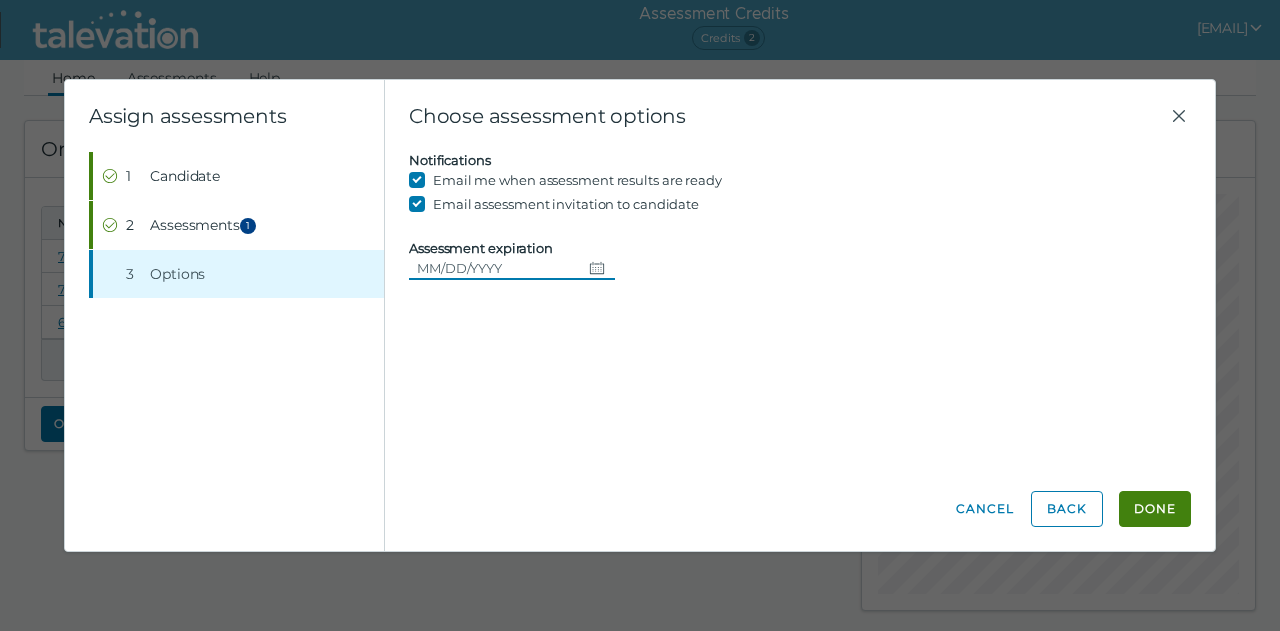 click 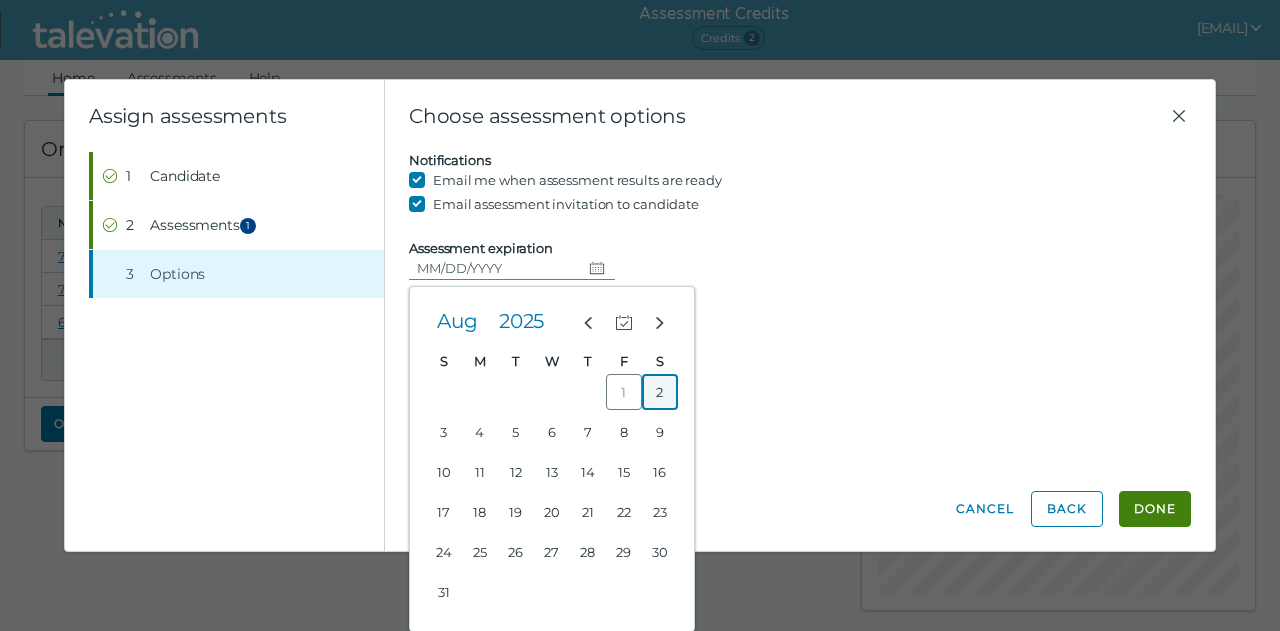 click on "2" 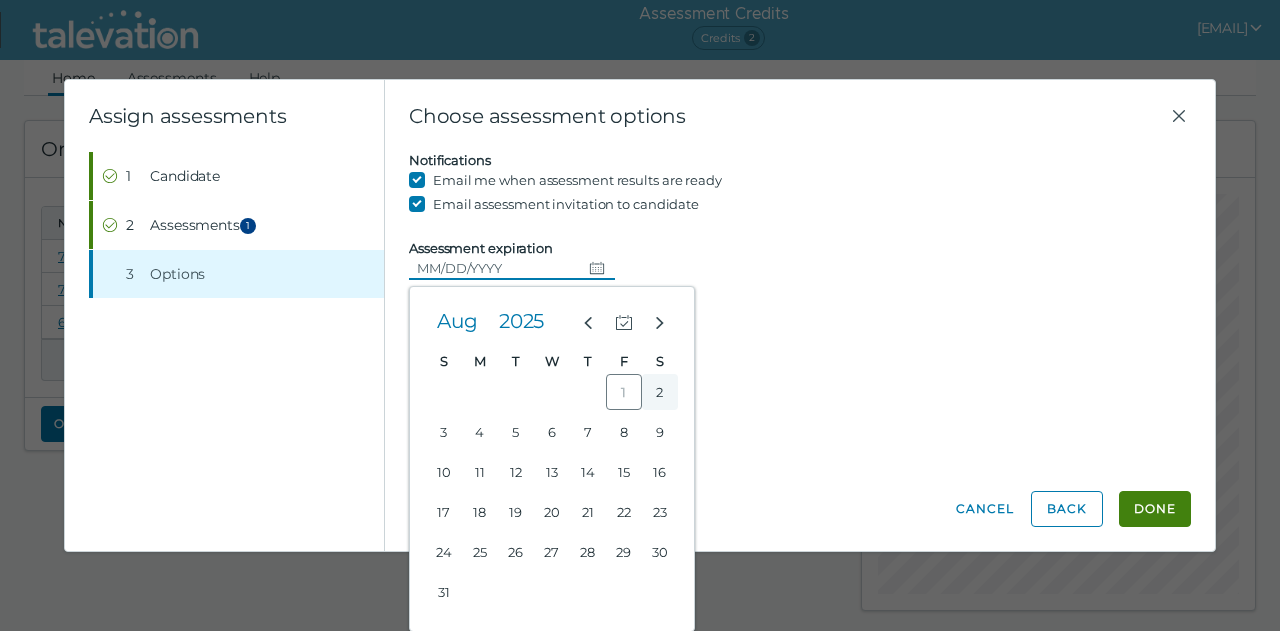 type on "[DATE]" 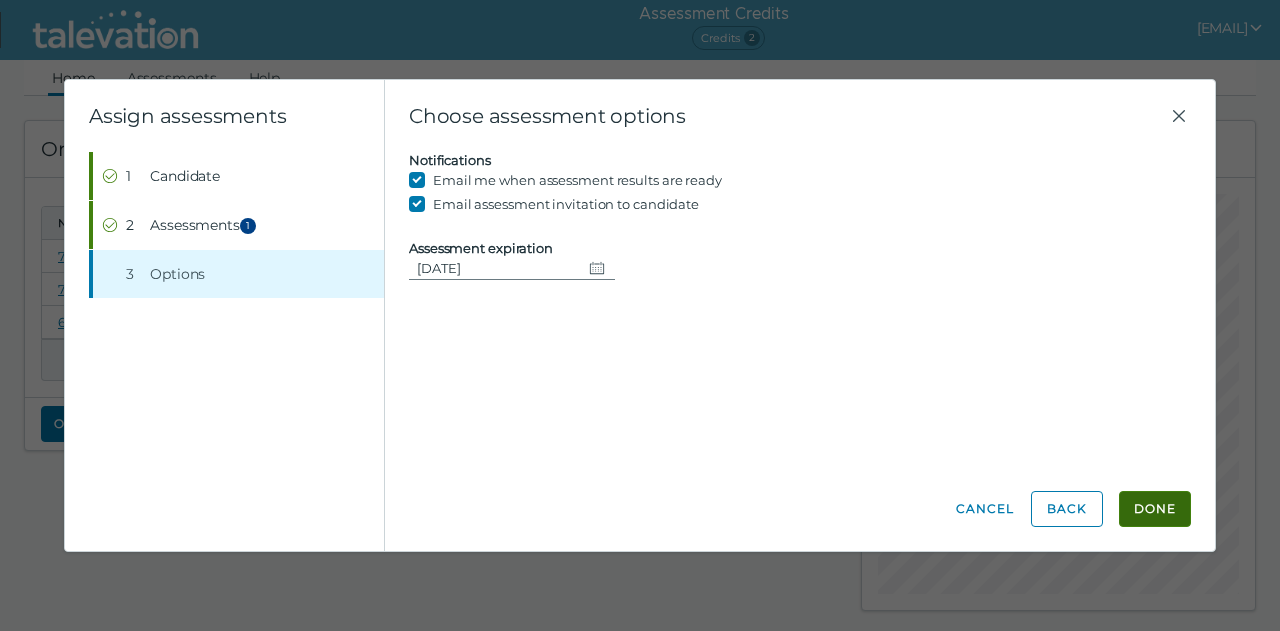 click on "Done" 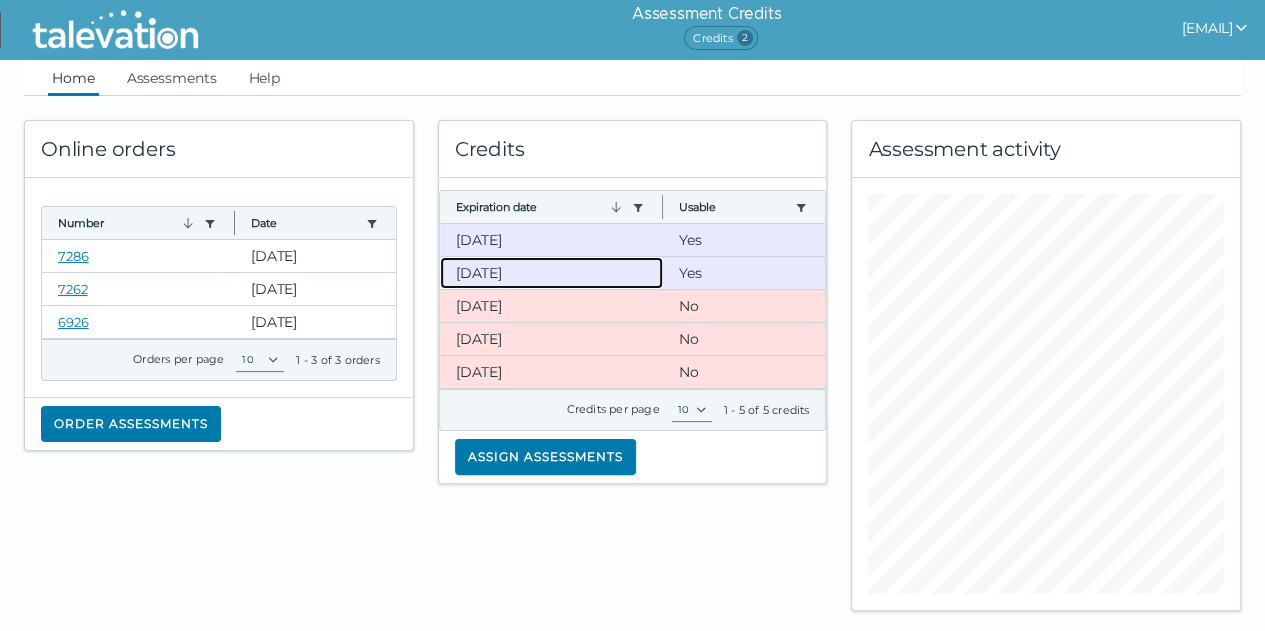click on "[DATE]" 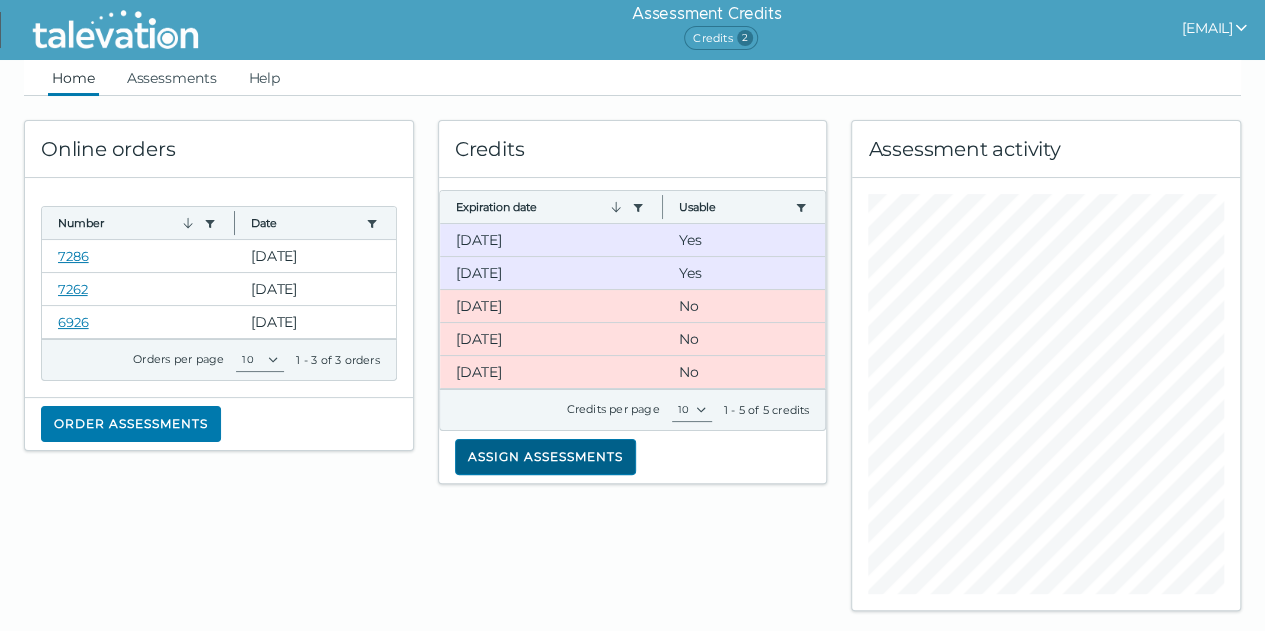 click on "Assign assessments" 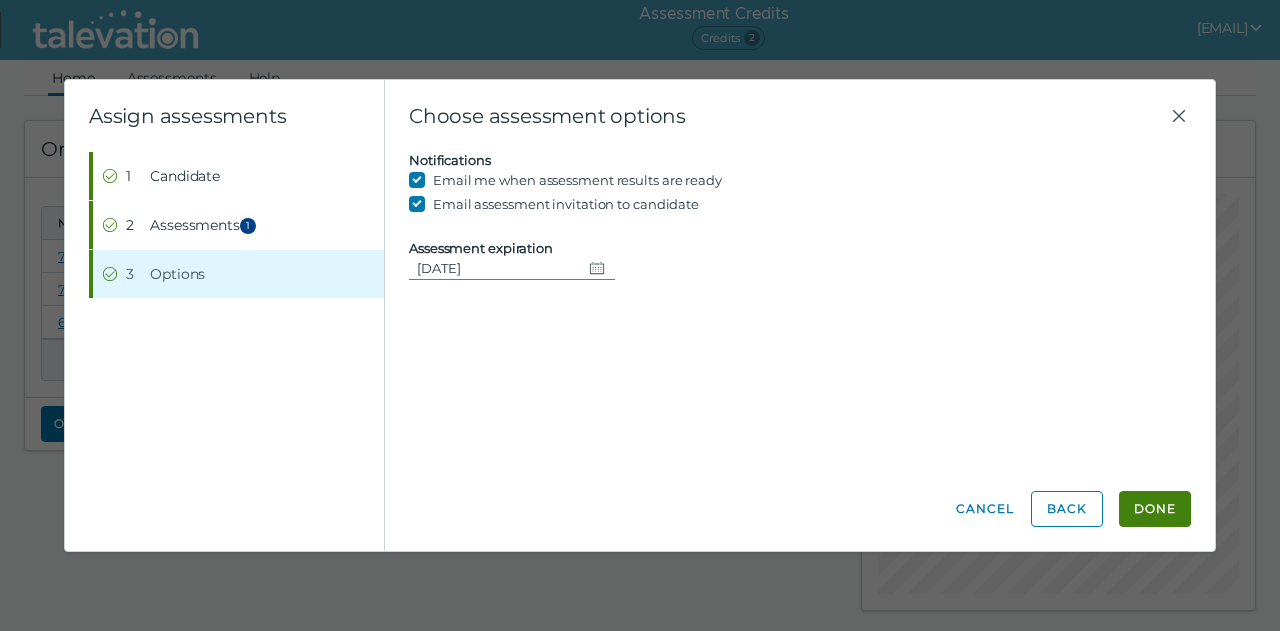 type 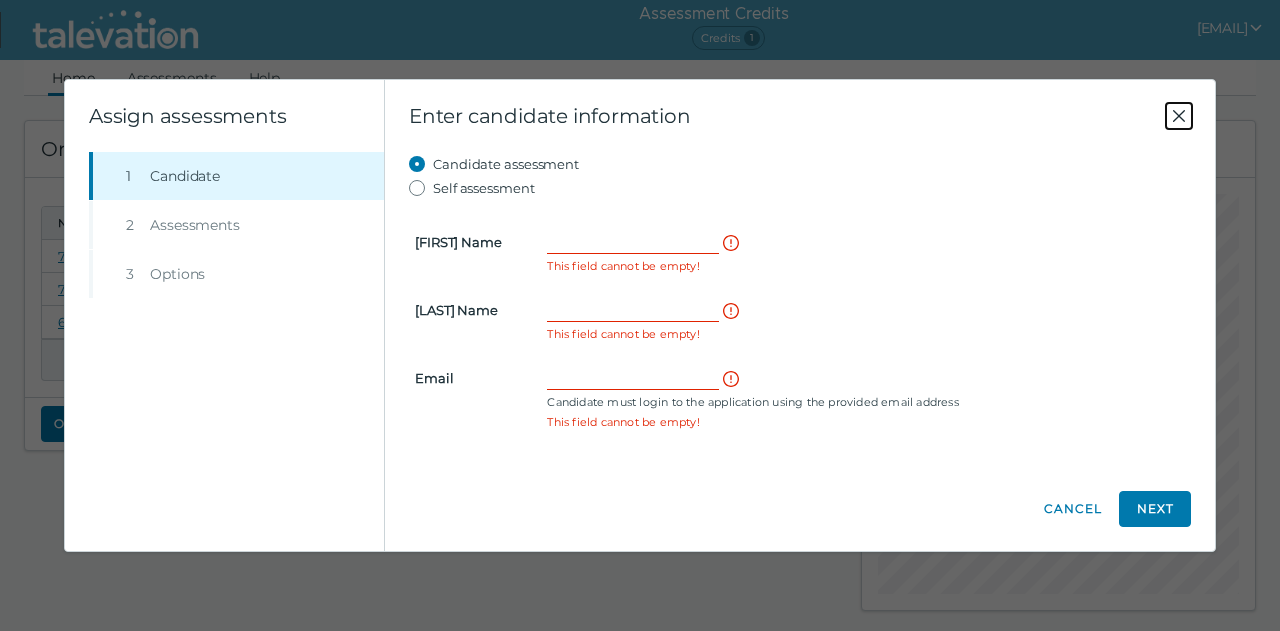 click 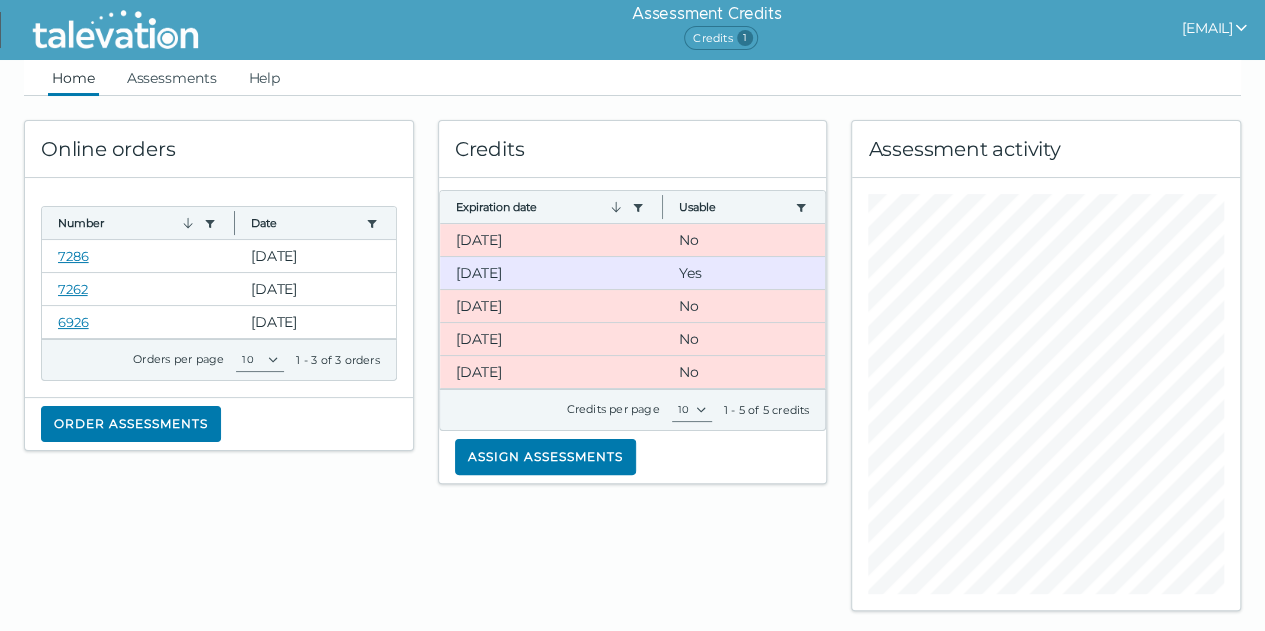 click on "[DATE] No" 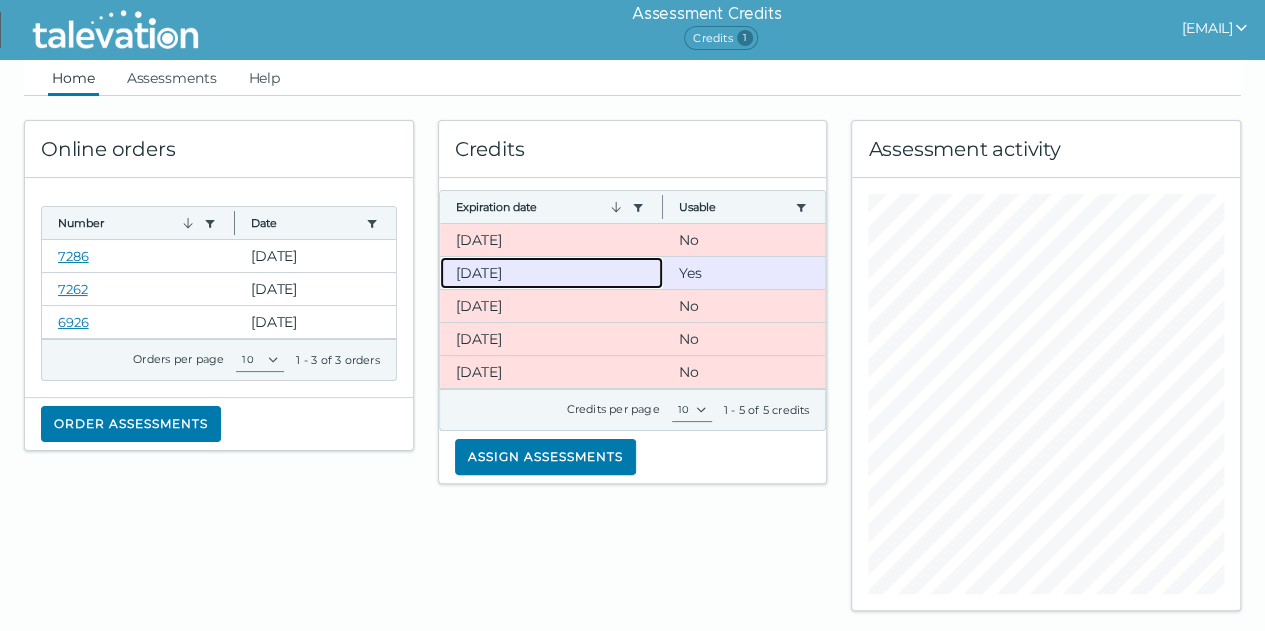 click on "[DATE]" 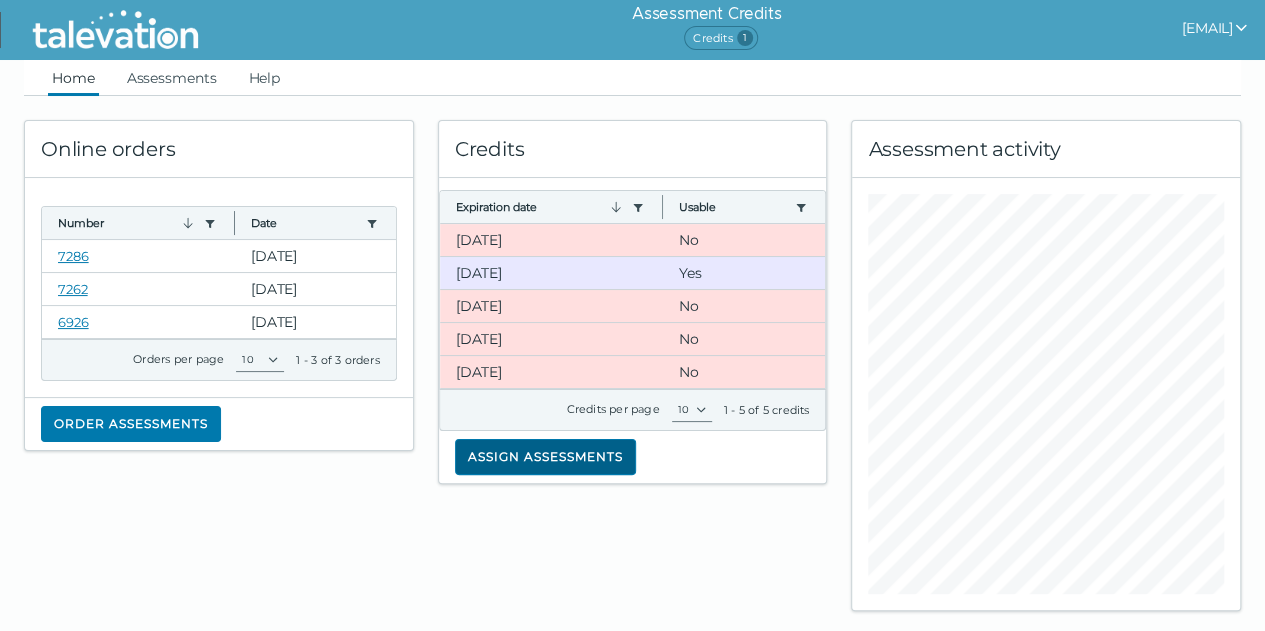 click on "Assign assessments" 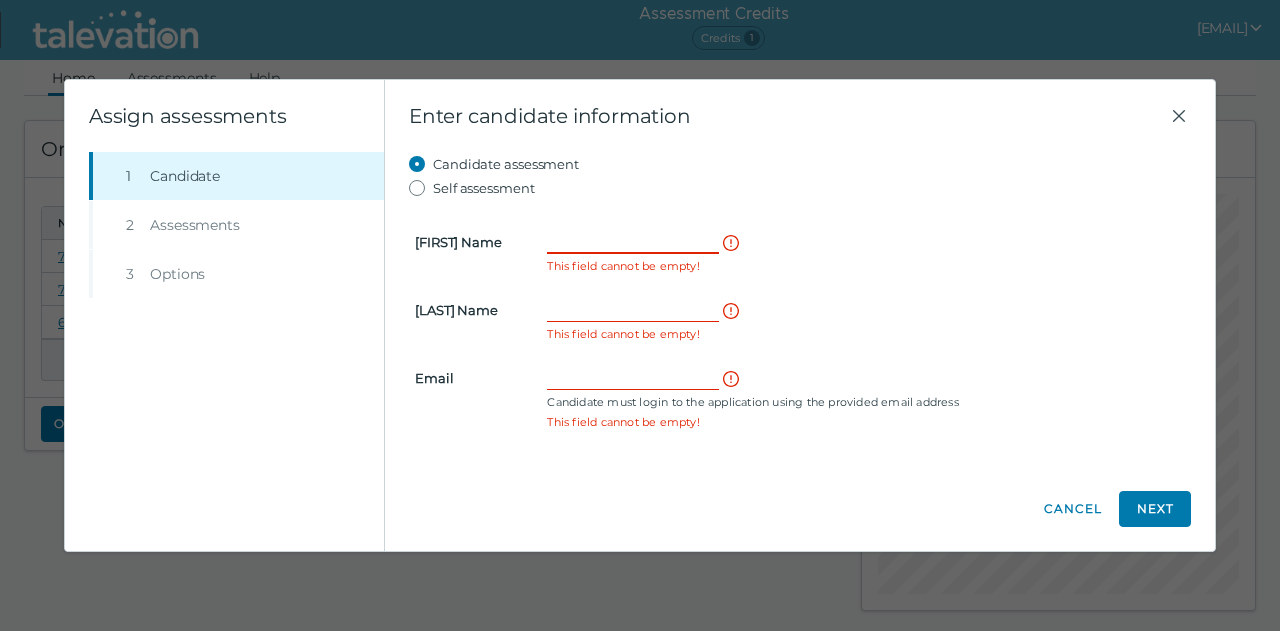 click on "[FIRST] Name" at bounding box center [633, 242] 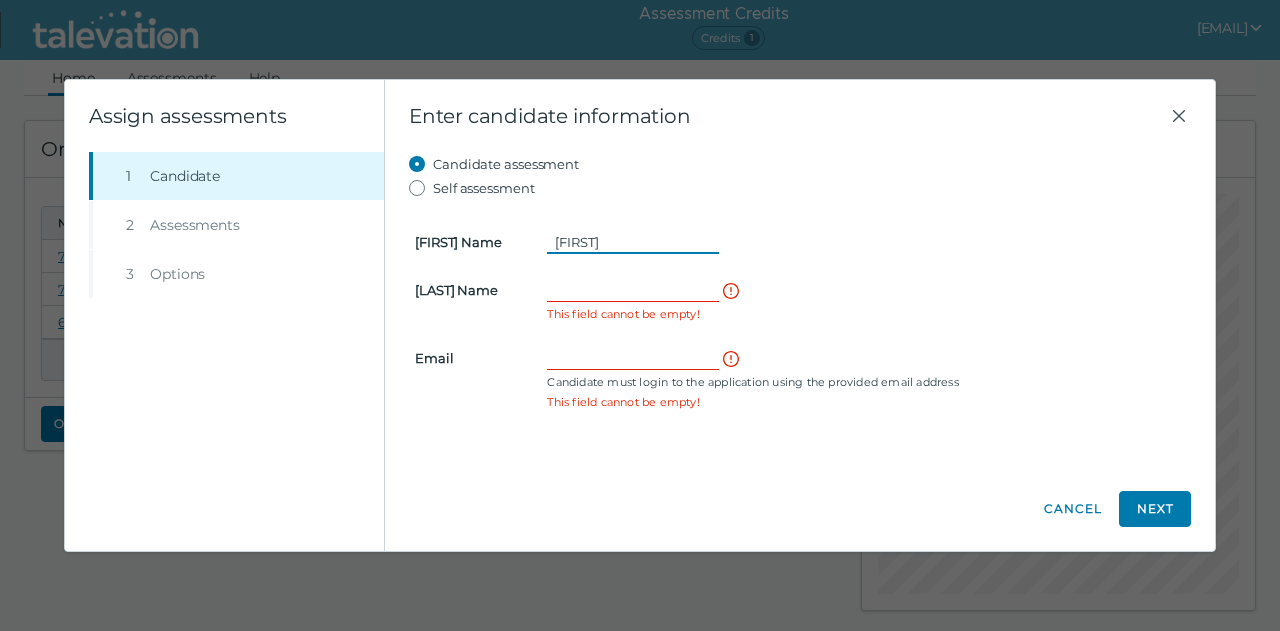type on "[FIRST]" 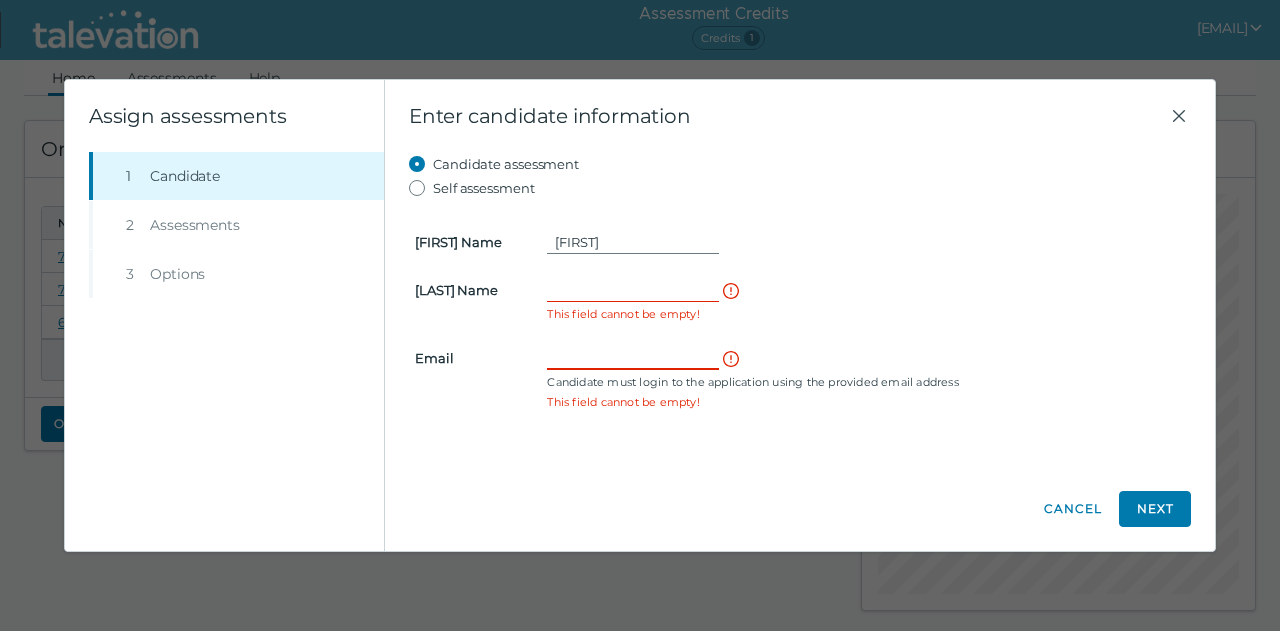 click on "Email" at bounding box center (633, 358) 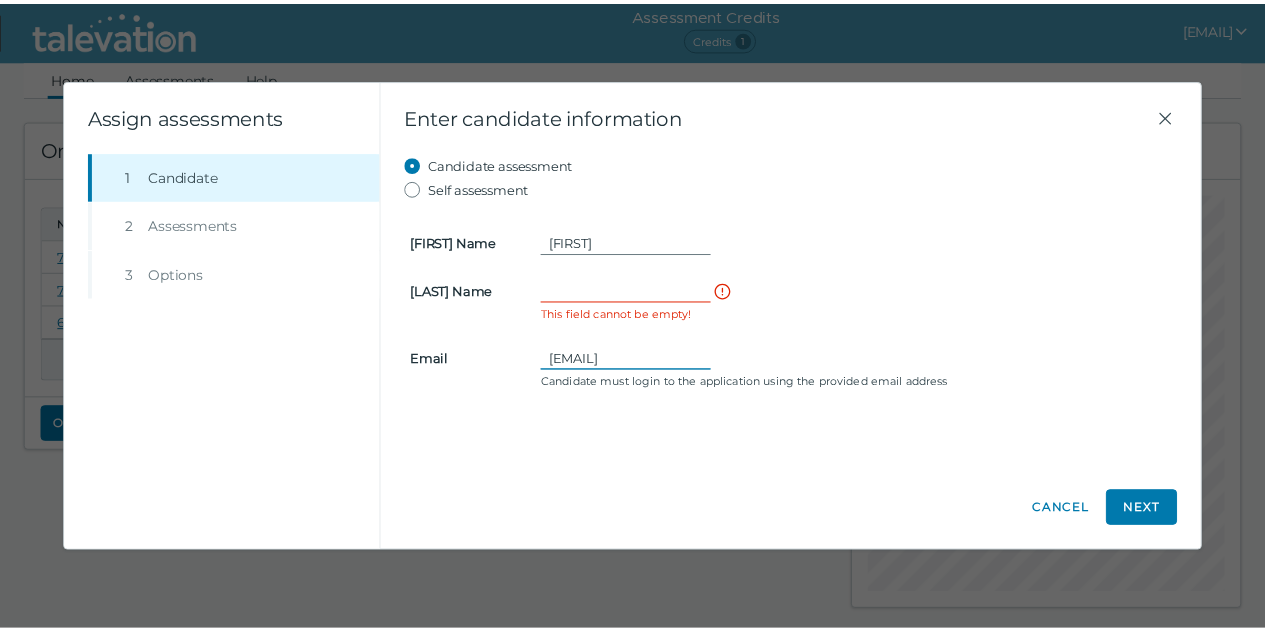 scroll, scrollTop: 0, scrollLeft: 0, axis: both 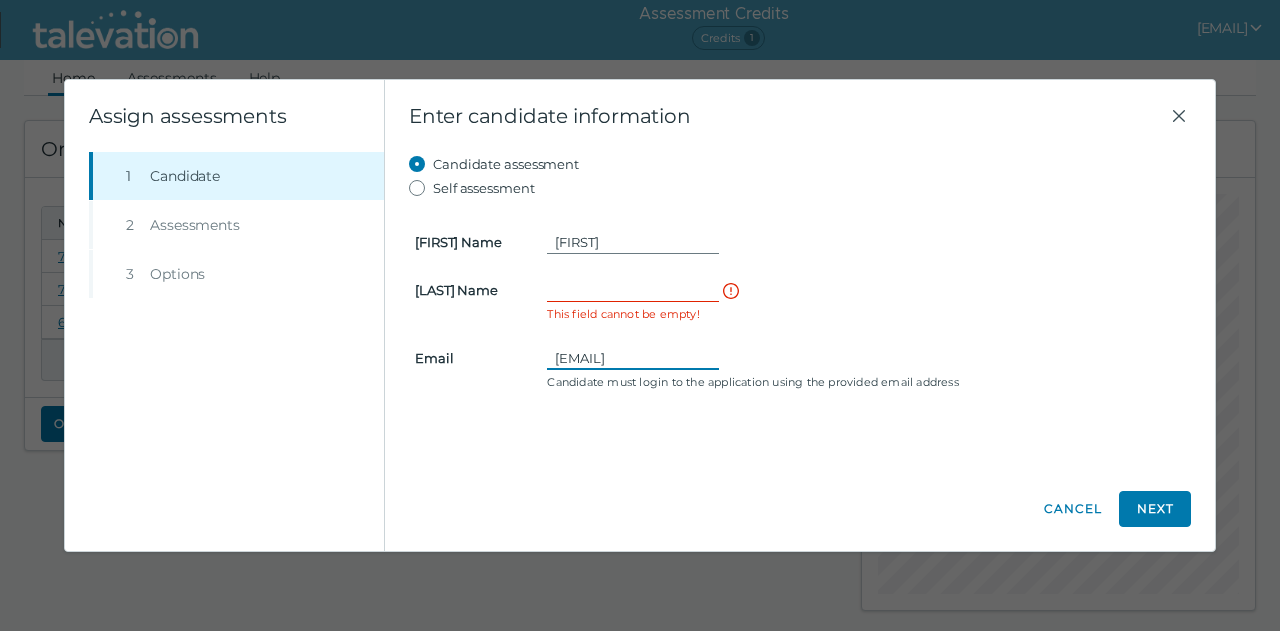 drag, startPoint x: 586, startPoint y: 357, endPoint x: 526, endPoint y: 357, distance: 60 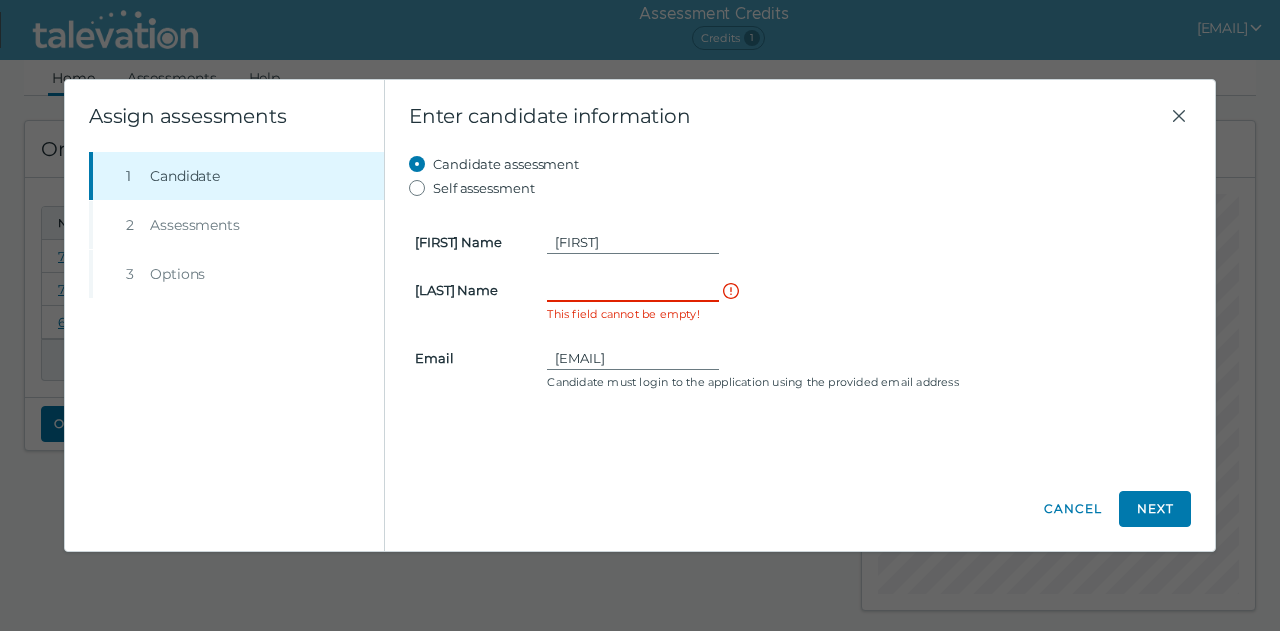 click on "[LAST] Name" at bounding box center (633, 290) 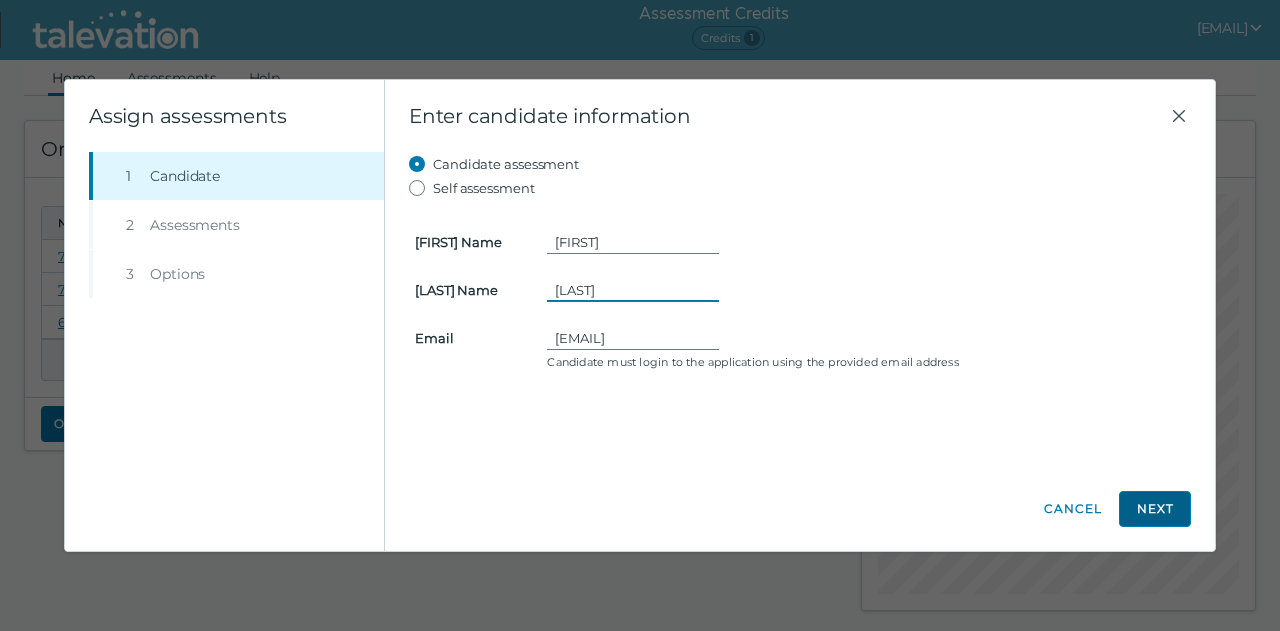 type on "[LAST]" 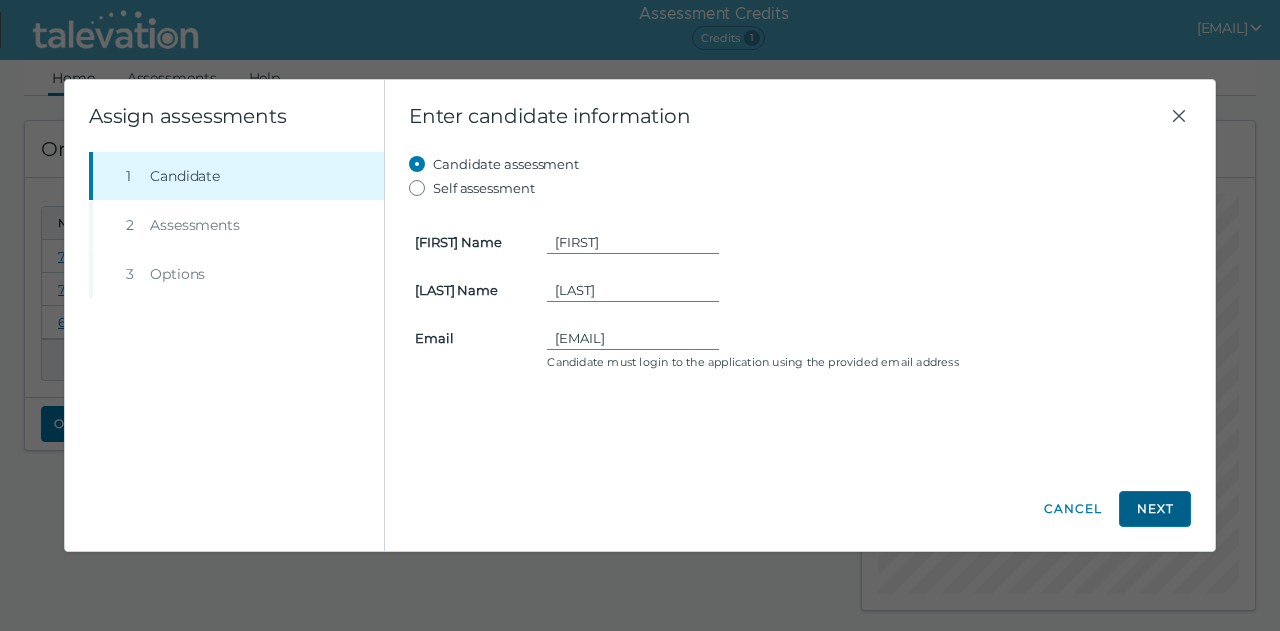 click on "Next" 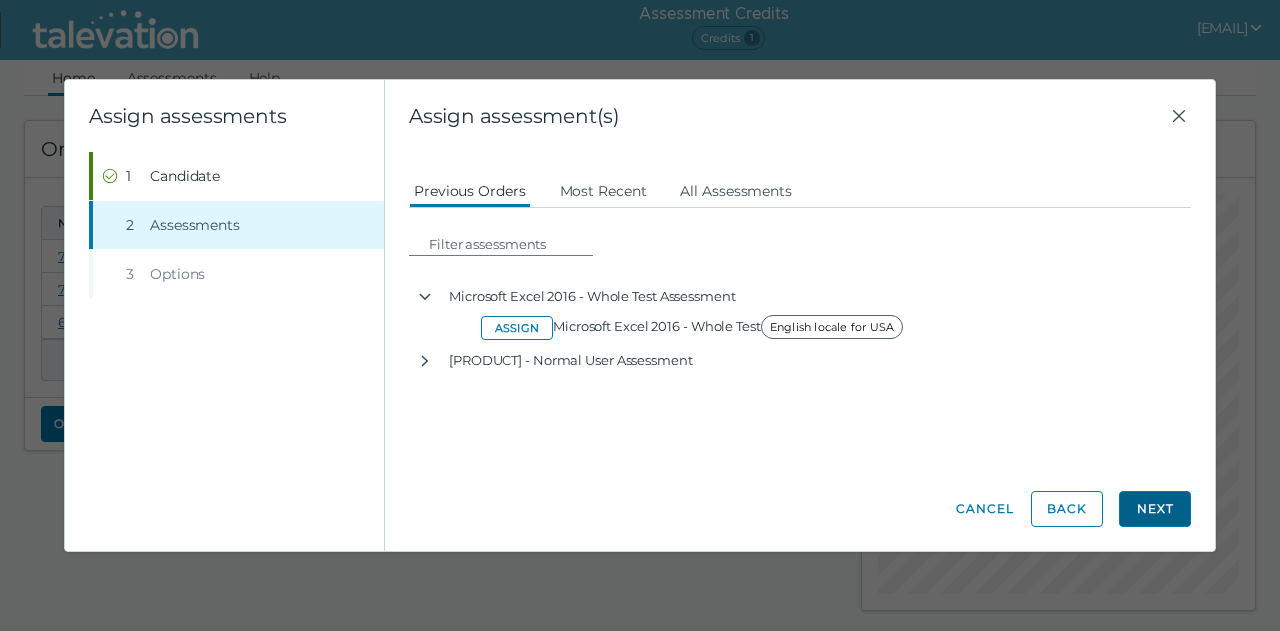 click on "Next" 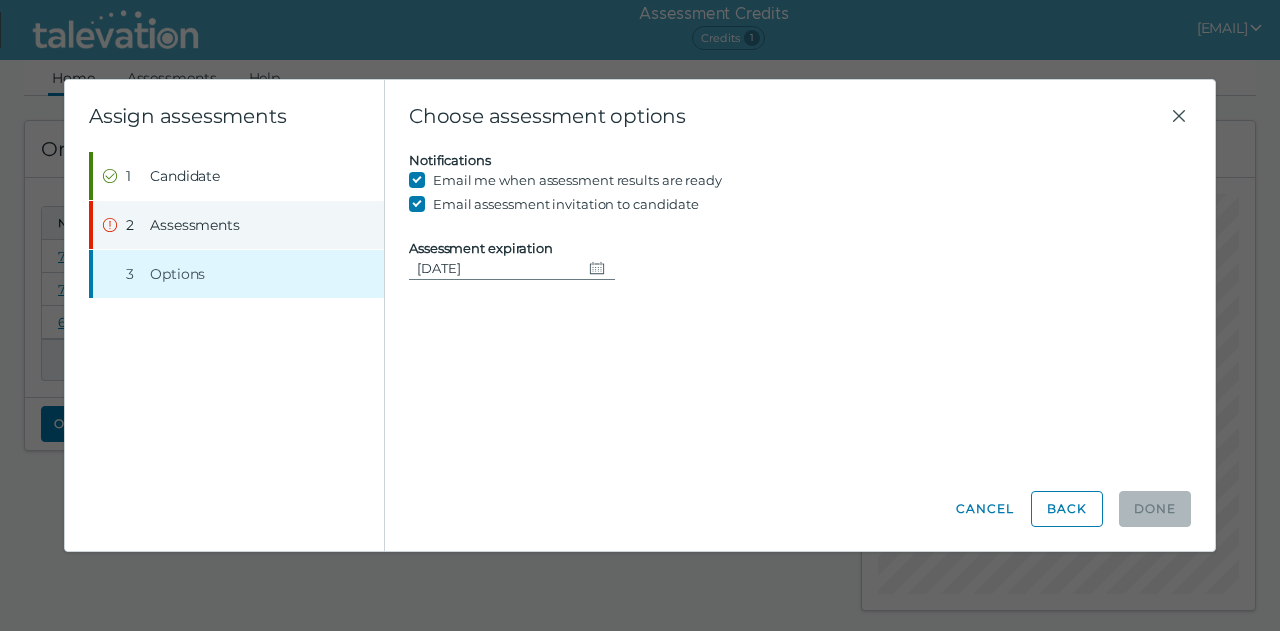 click on "Assessments" at bounding box center (195, 225) 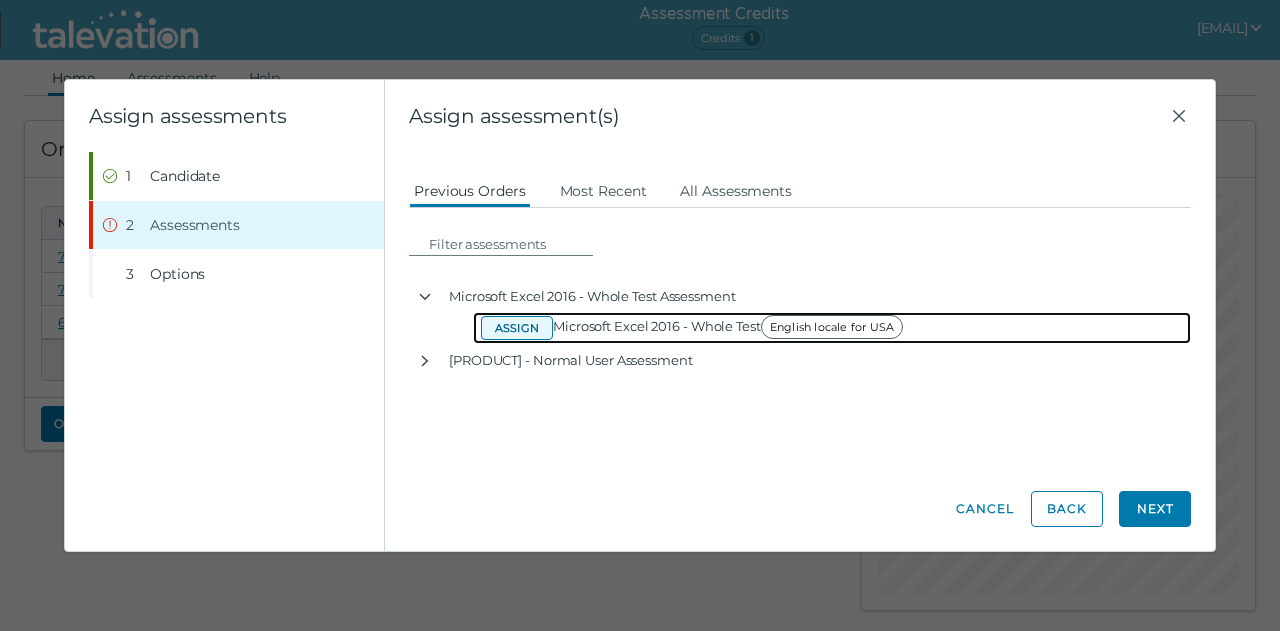 click on "Assign" at bounding box center (517, 328) 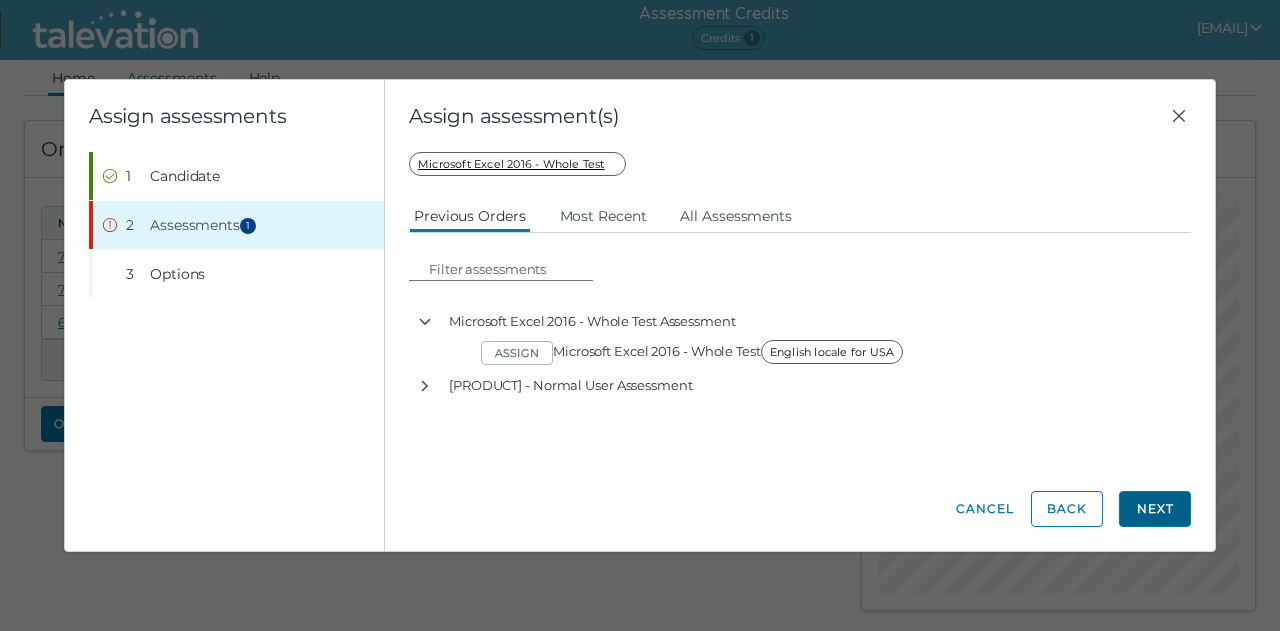 click on "Next" 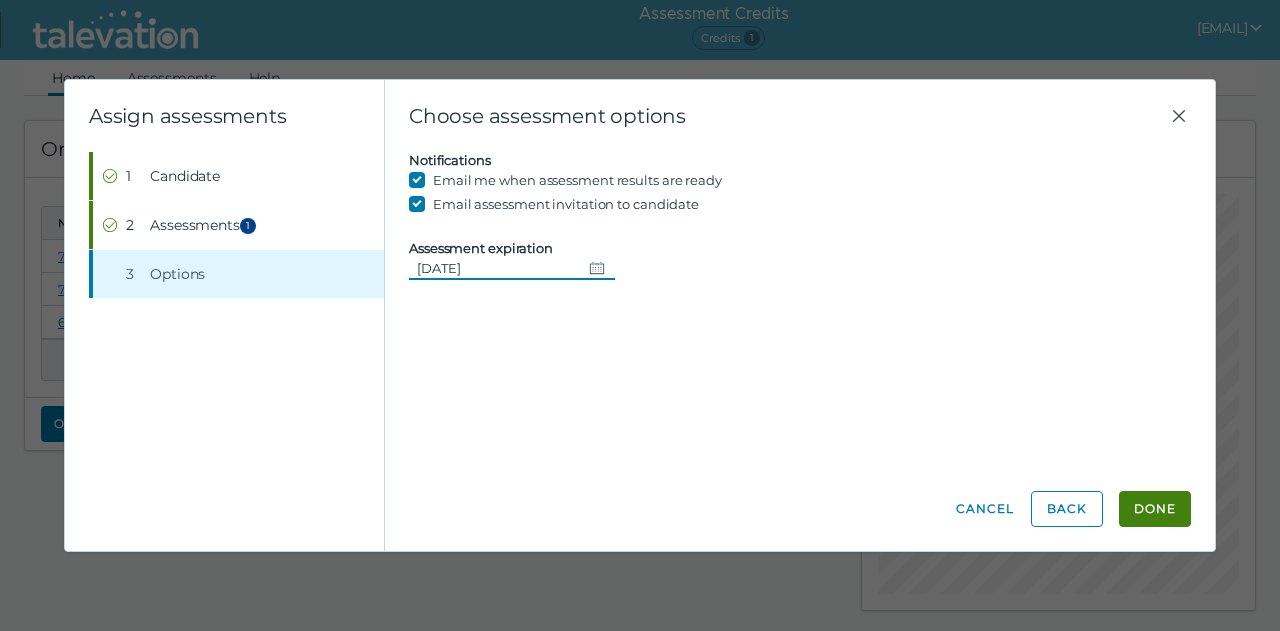 click 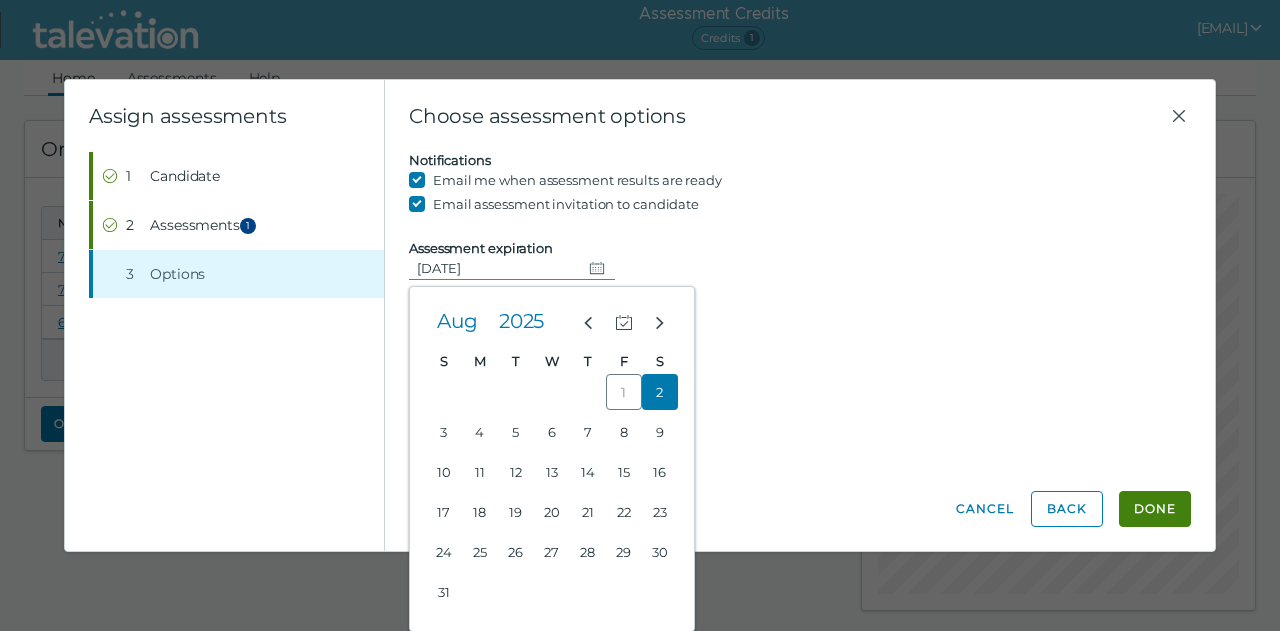 click on "2" 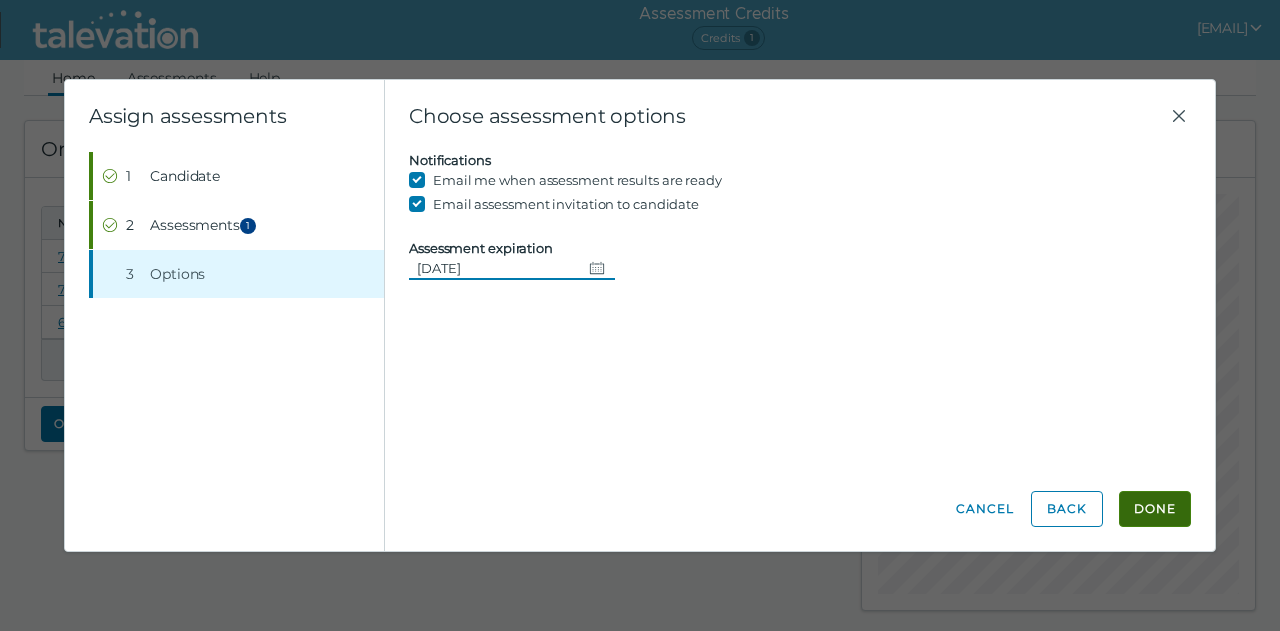 click on "Done" 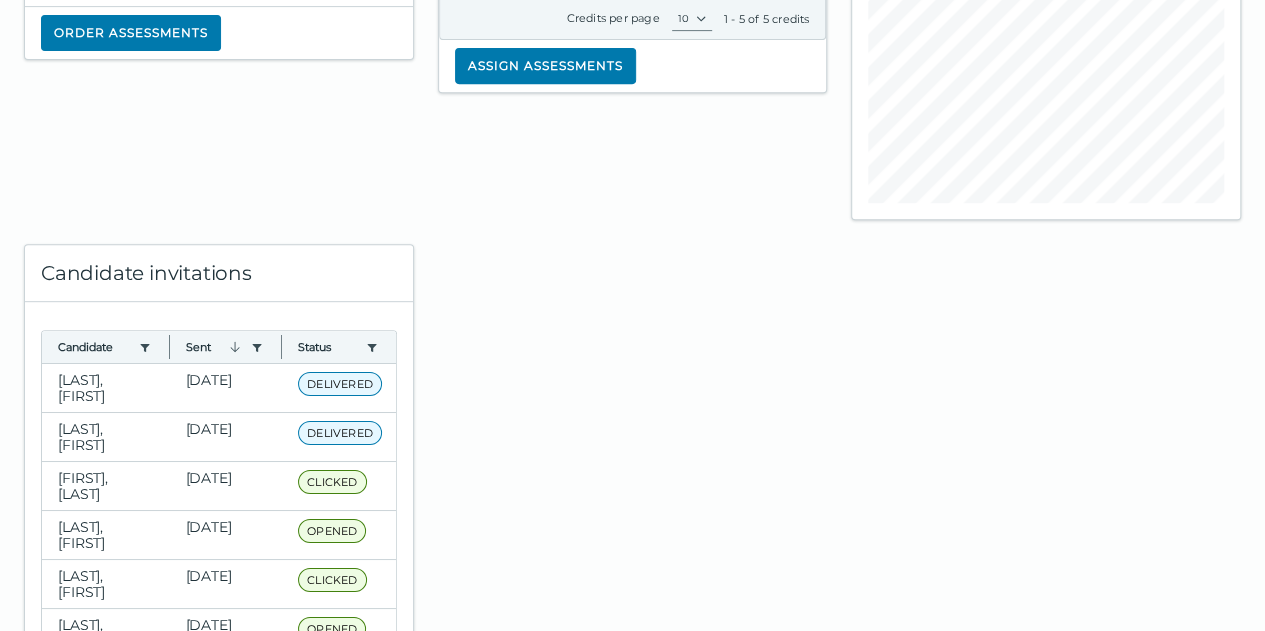 scroll, scrollTop: 394, scrollLeft: 0, axis: vertical 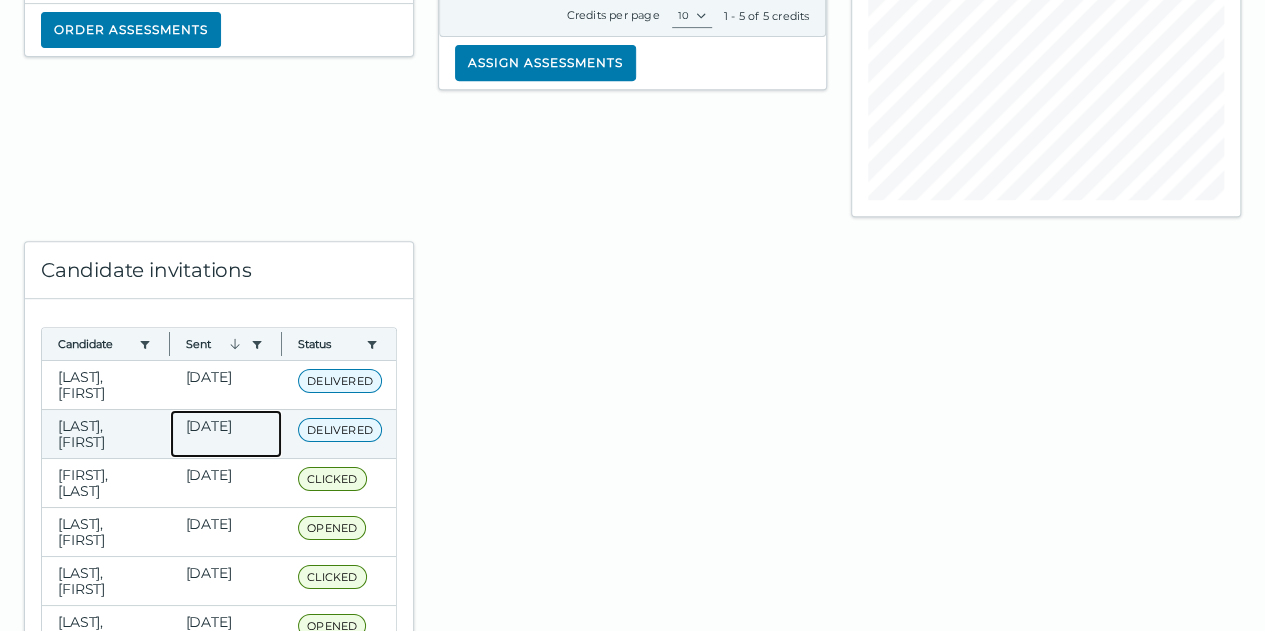 click on "[DATE]" 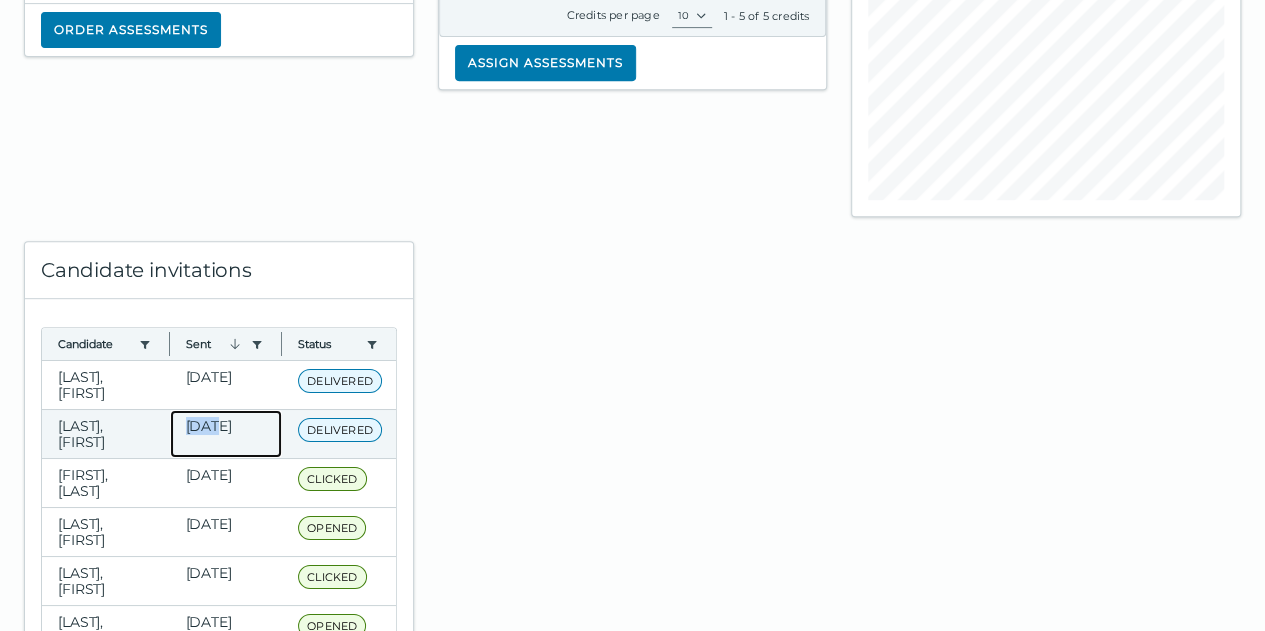 click on "[DATE]" 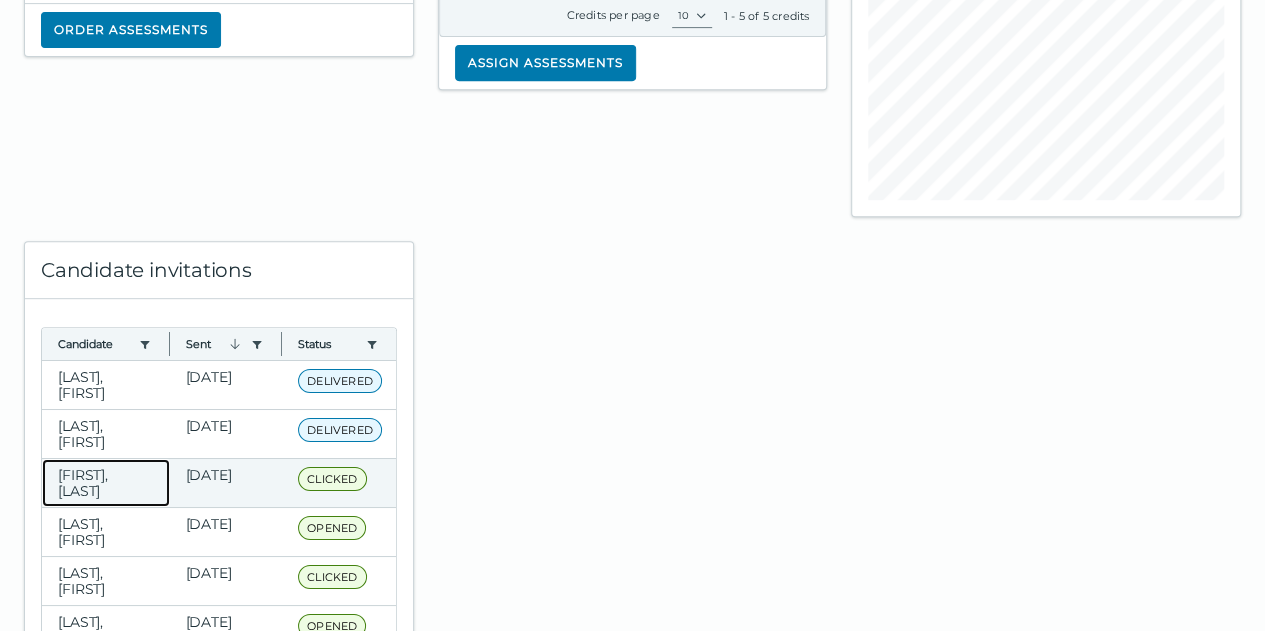 click on "[FIRST], [LAST]" 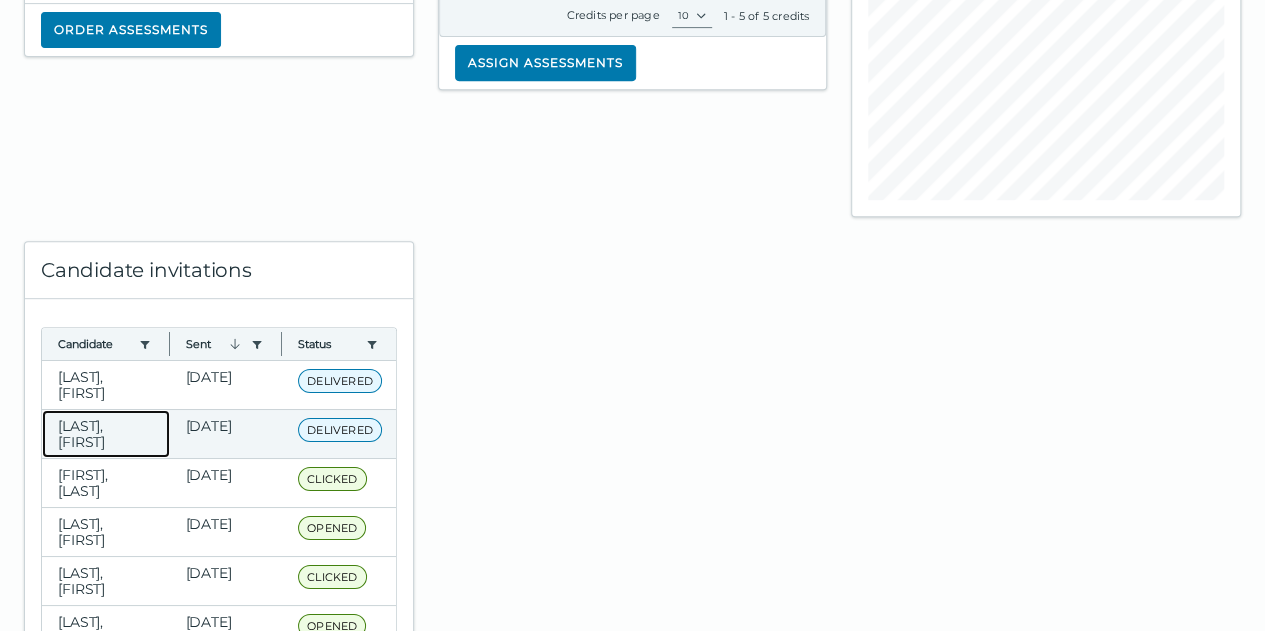 click on "[LAST], [FIRST]" 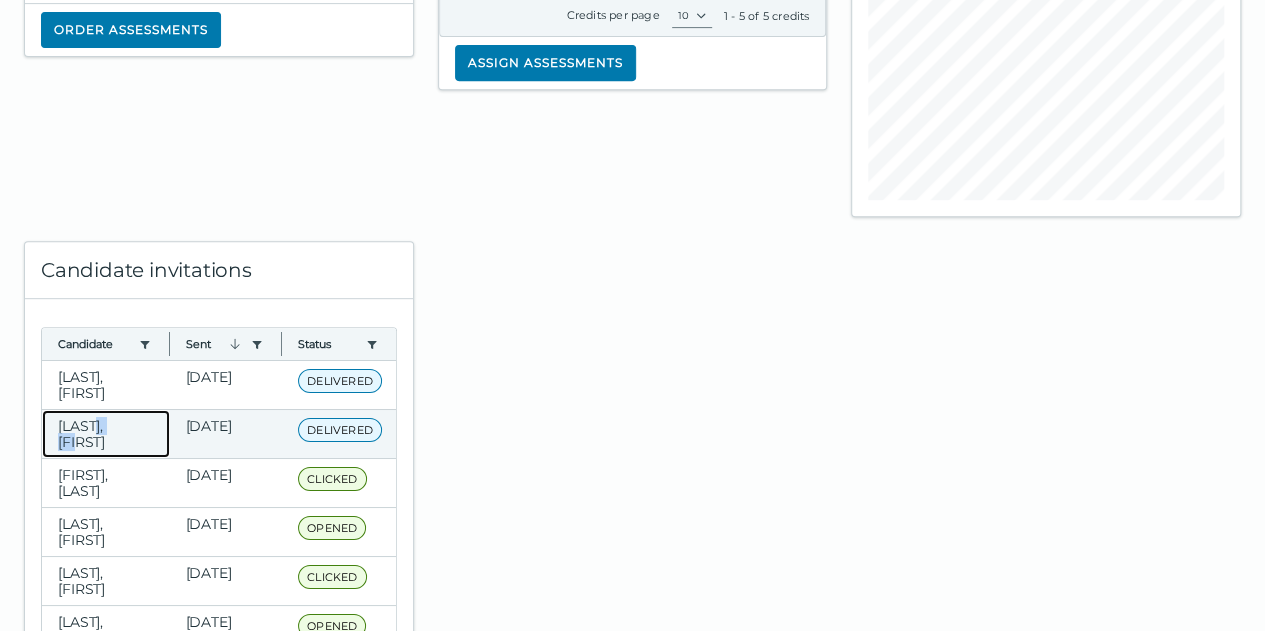 click on "[LAST], [FIRST]" 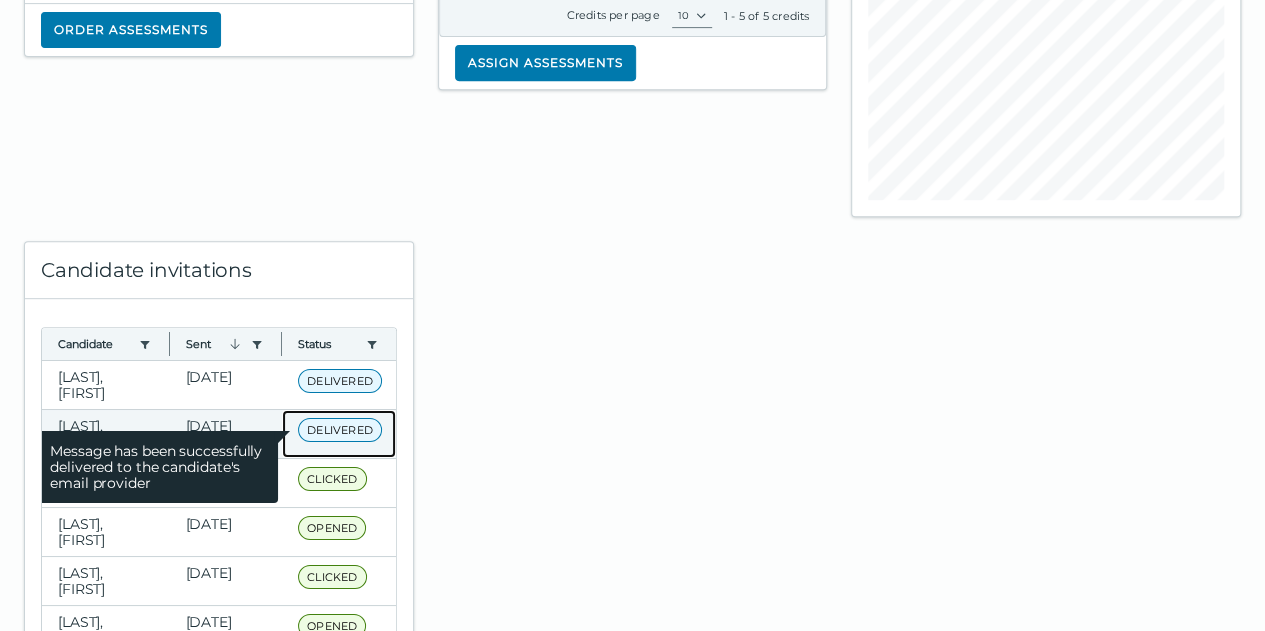 click on "DELIVERED" 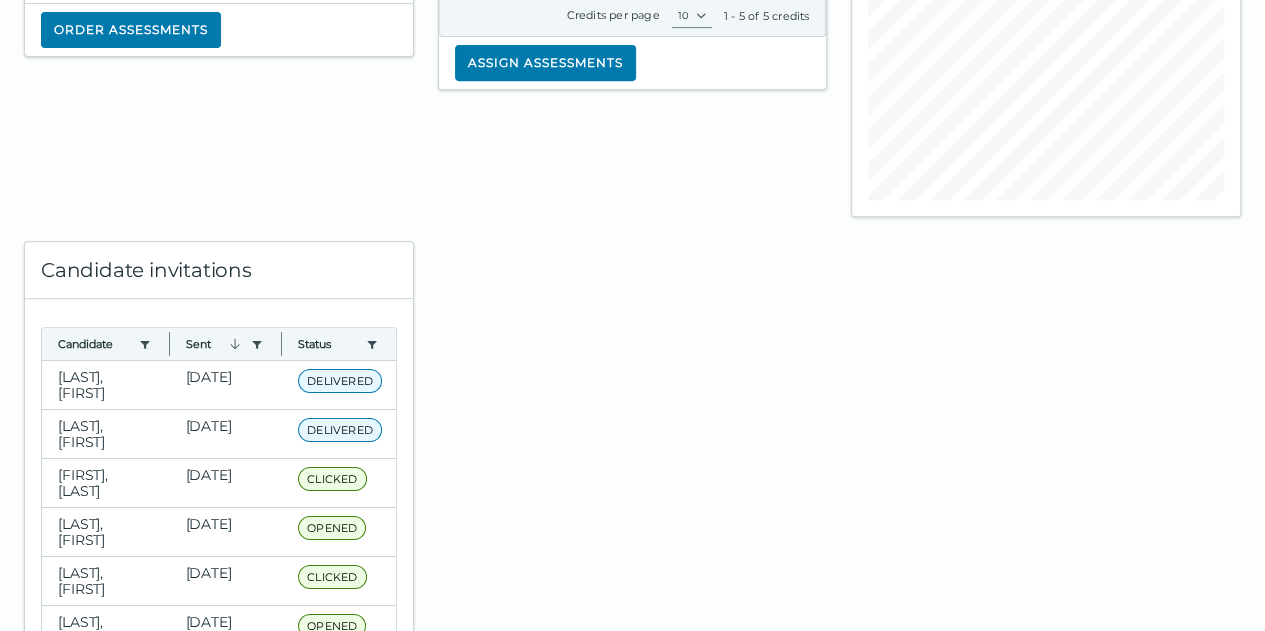 click 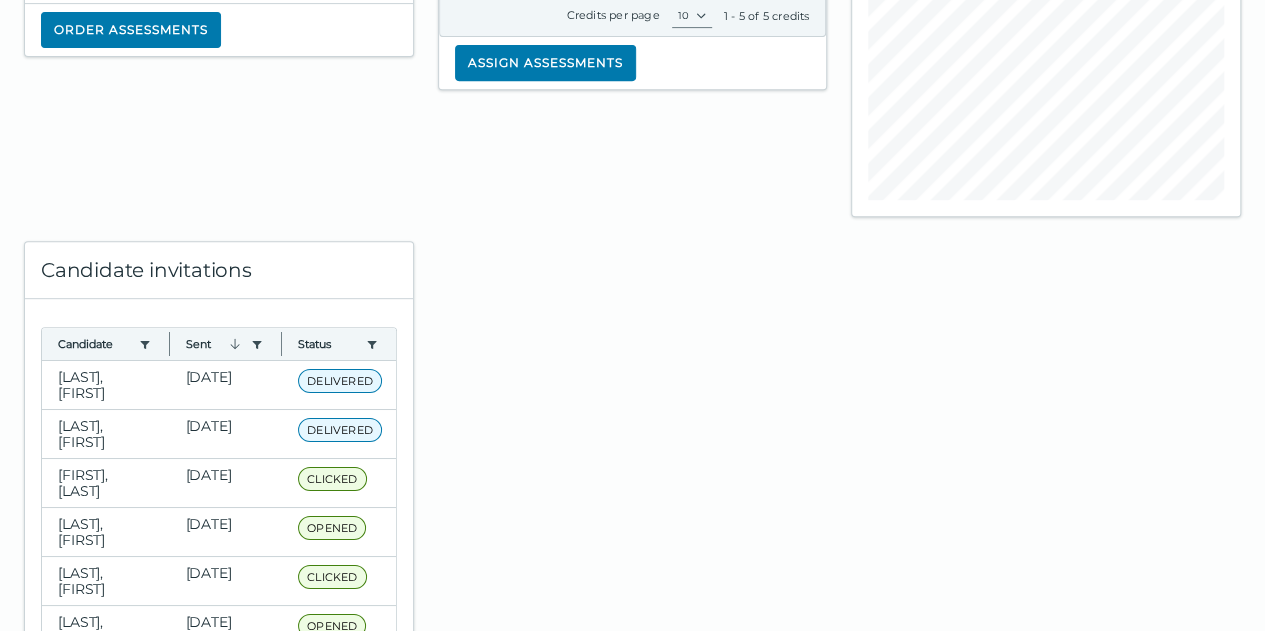 drag, startPoint x: 252, startPoint y: 427, endPoint x: 768, endPoint y: 527, distance: 525.6006 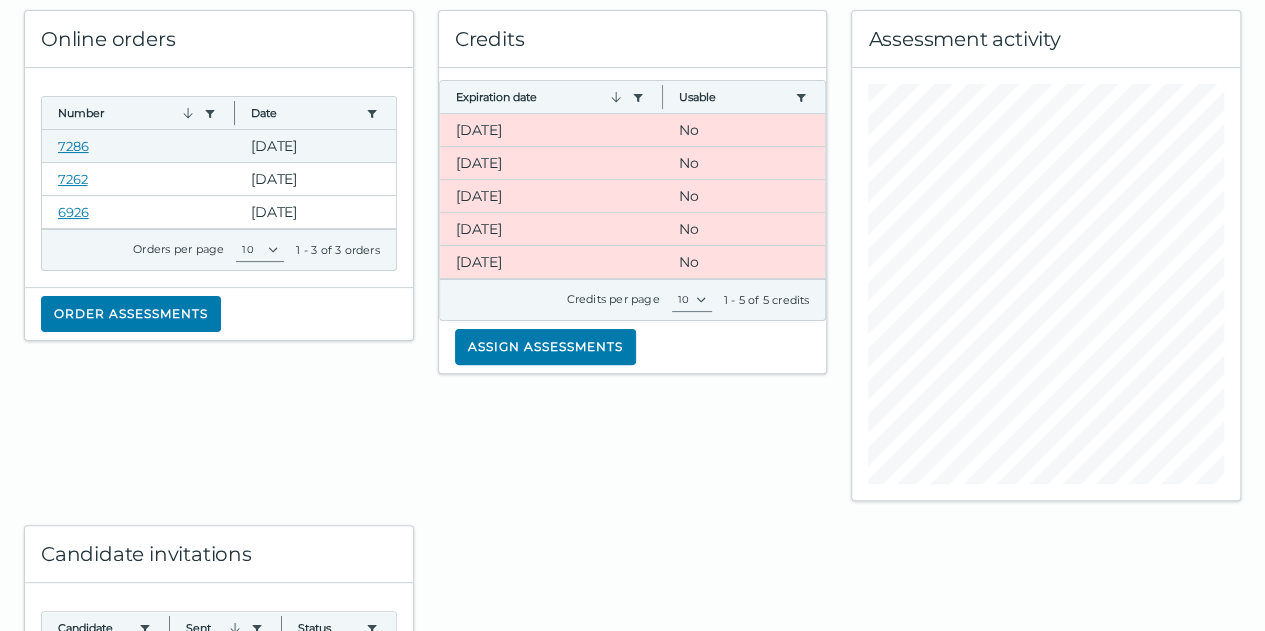 scroll, scrollTop: 0, scrollLeft: 0, axis: both 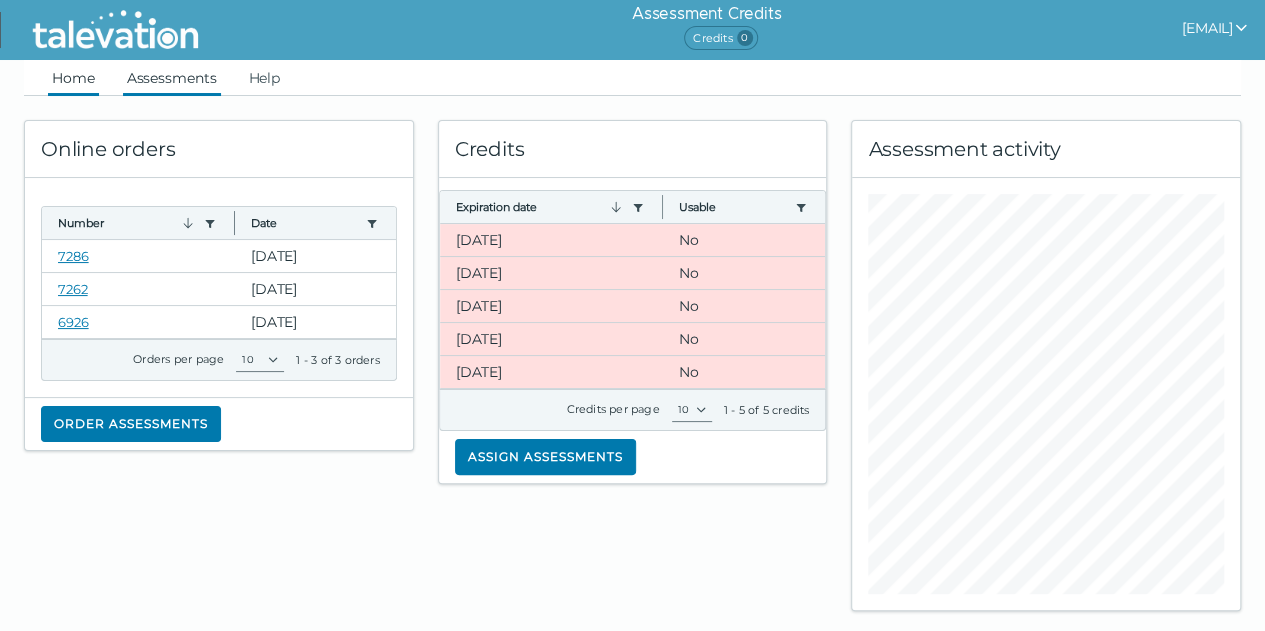 click on "Assessments" at bounding box center (172, 78) 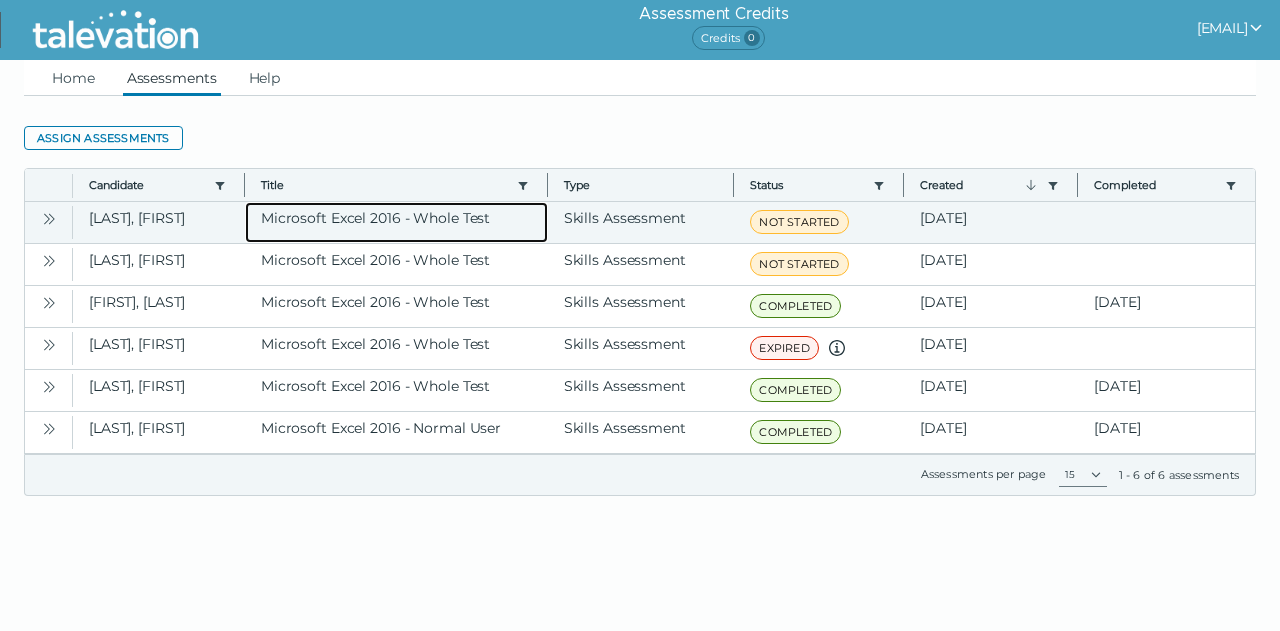click on "Microsoft Excel 2016 - Whole Test" 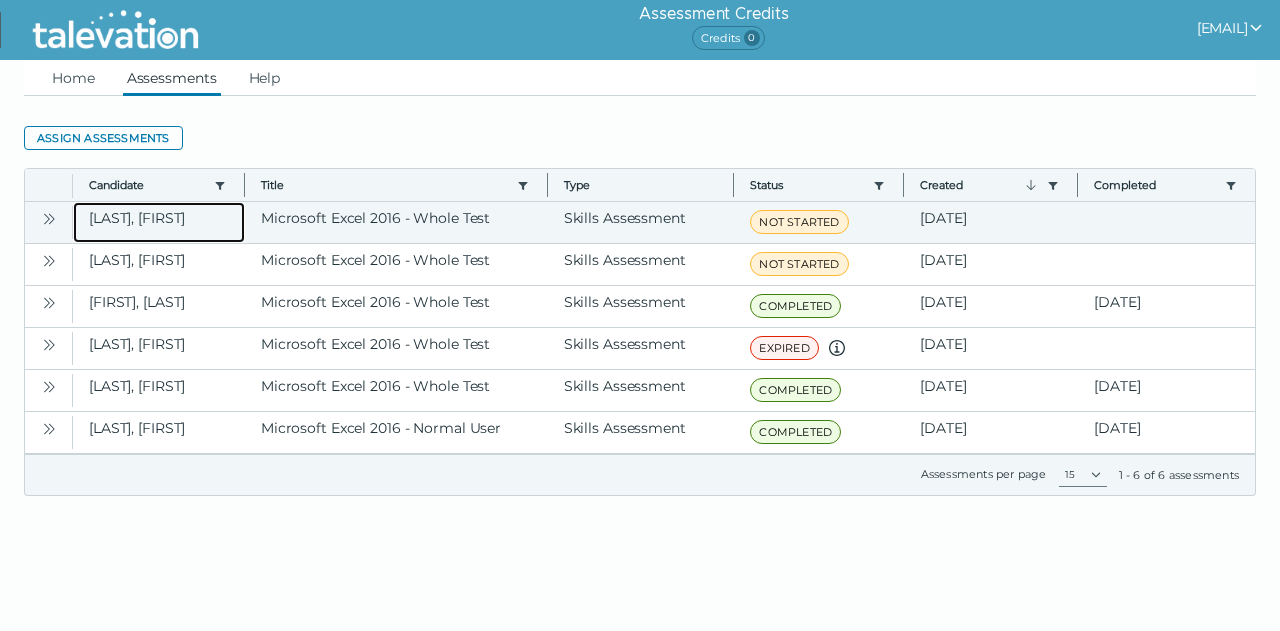 click on "[LAST], [FIRST]" 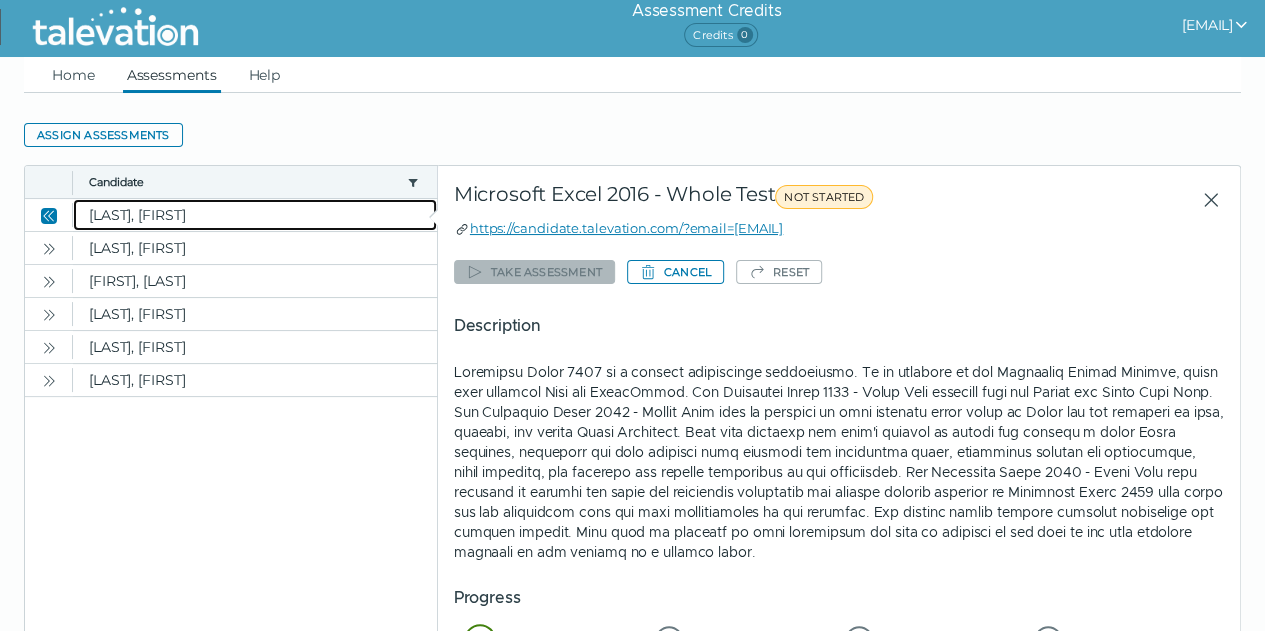 scroll, scrollTop: 4, scrollLeft: 0, axis: vertical 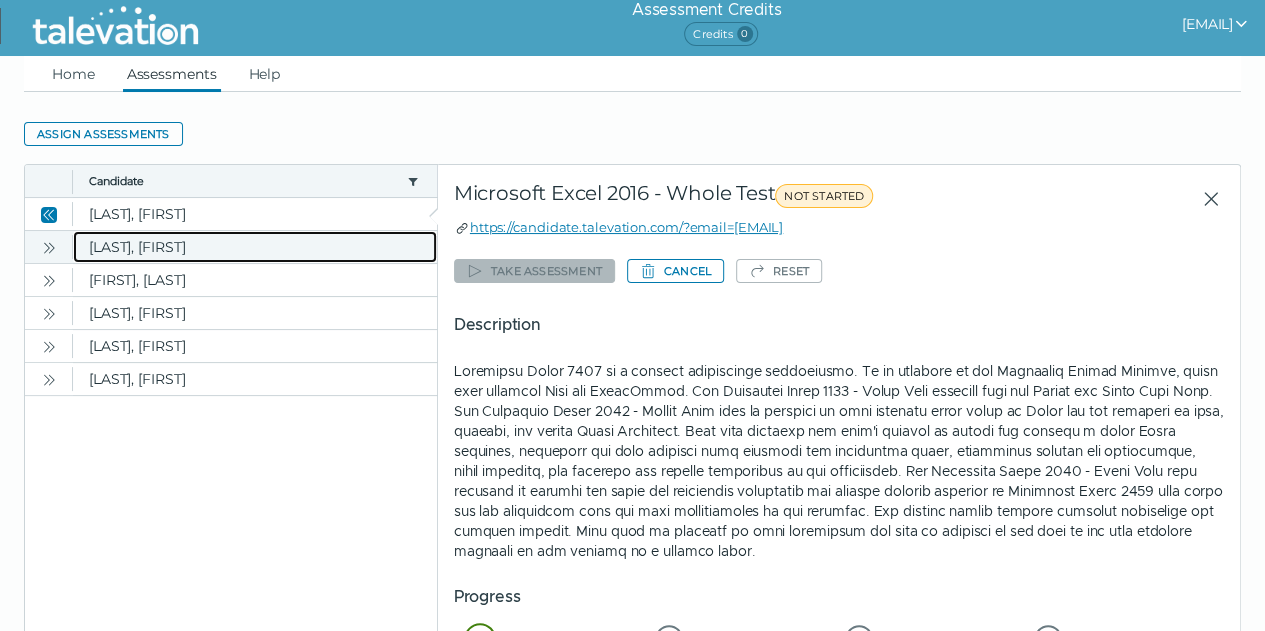 click on "[LAST], [FIRST]" 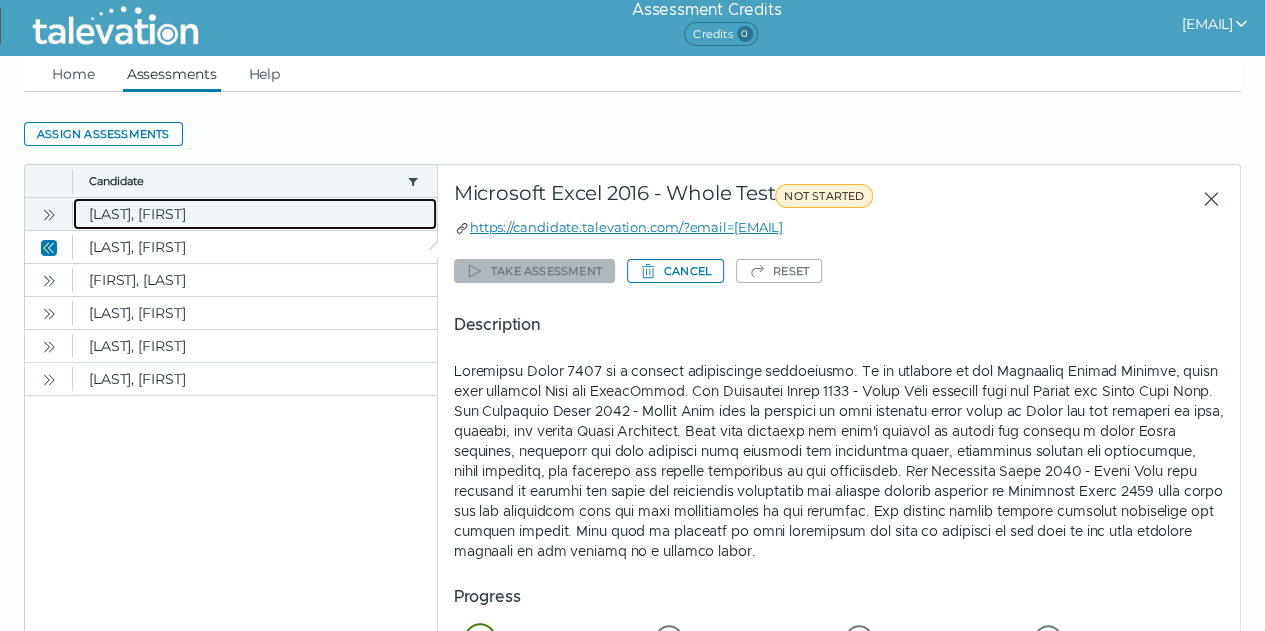 click on "[LAST], [FIRST]" 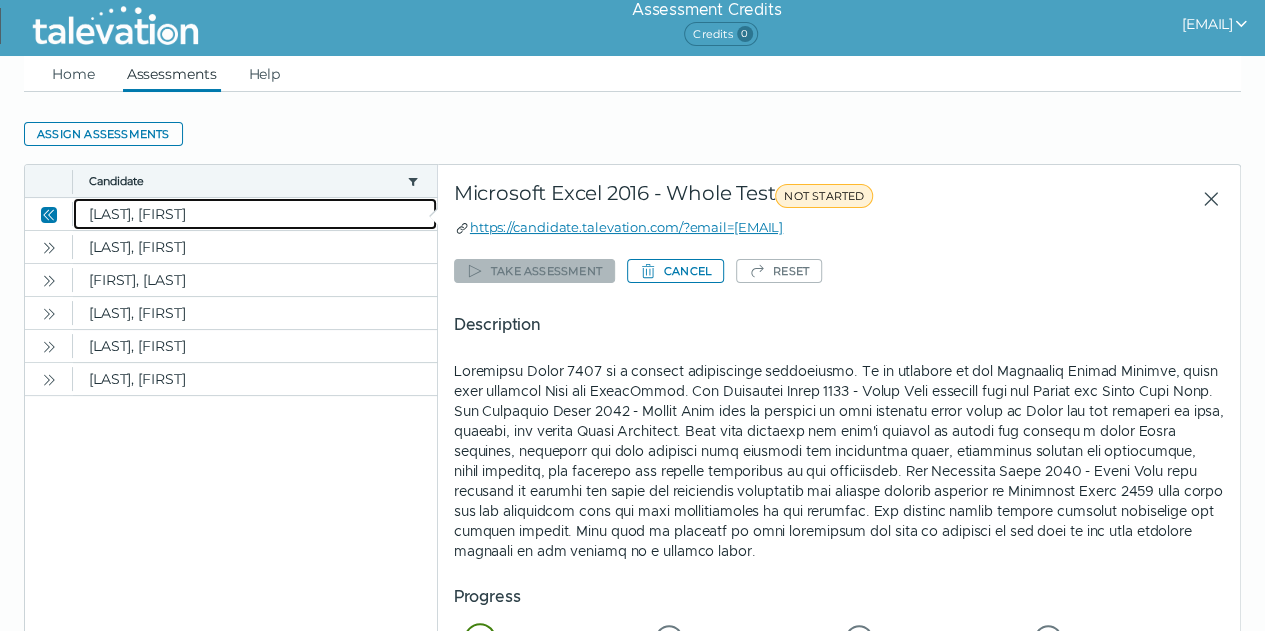 scroll, scrollTop: 228, scrollLeft: 0, axis: vertical 